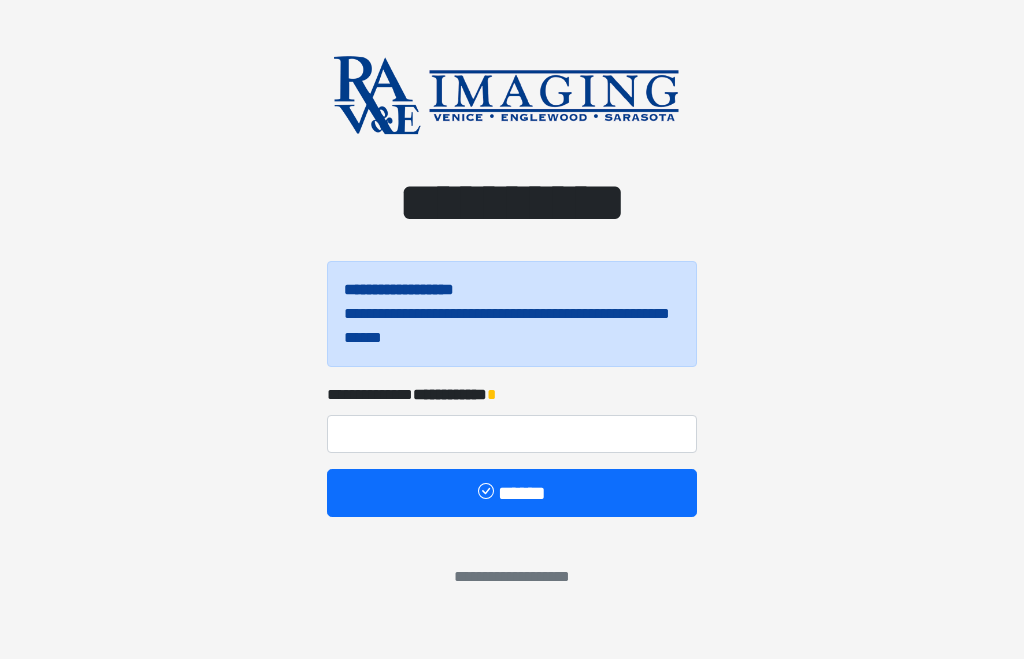 scroll, scrollTop: 0, scrollLeft: 0, axis: both 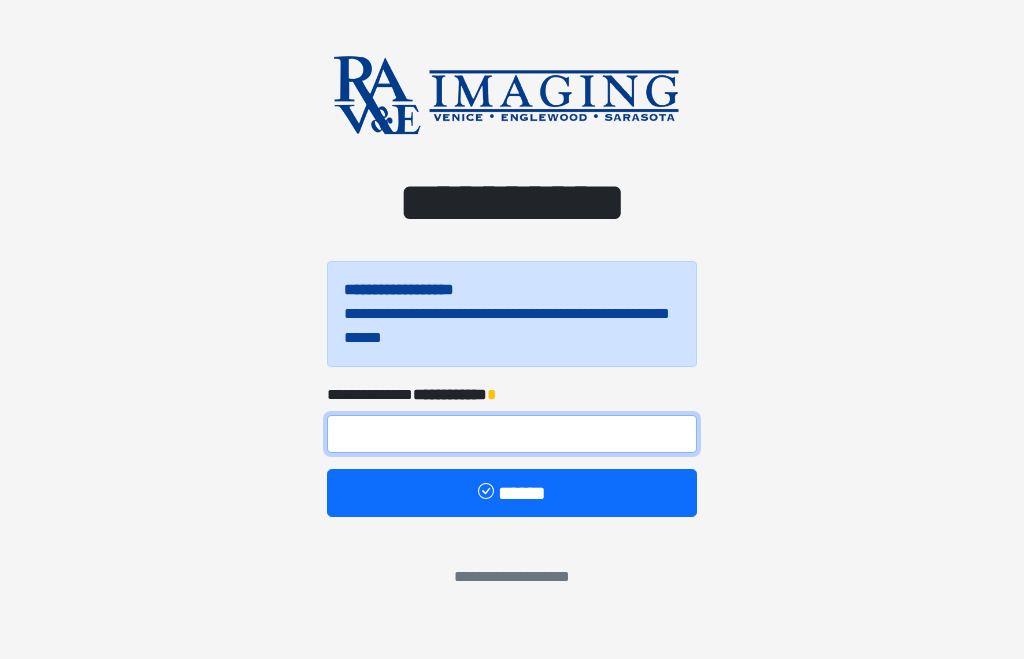 click at bounding box center (512, 434) 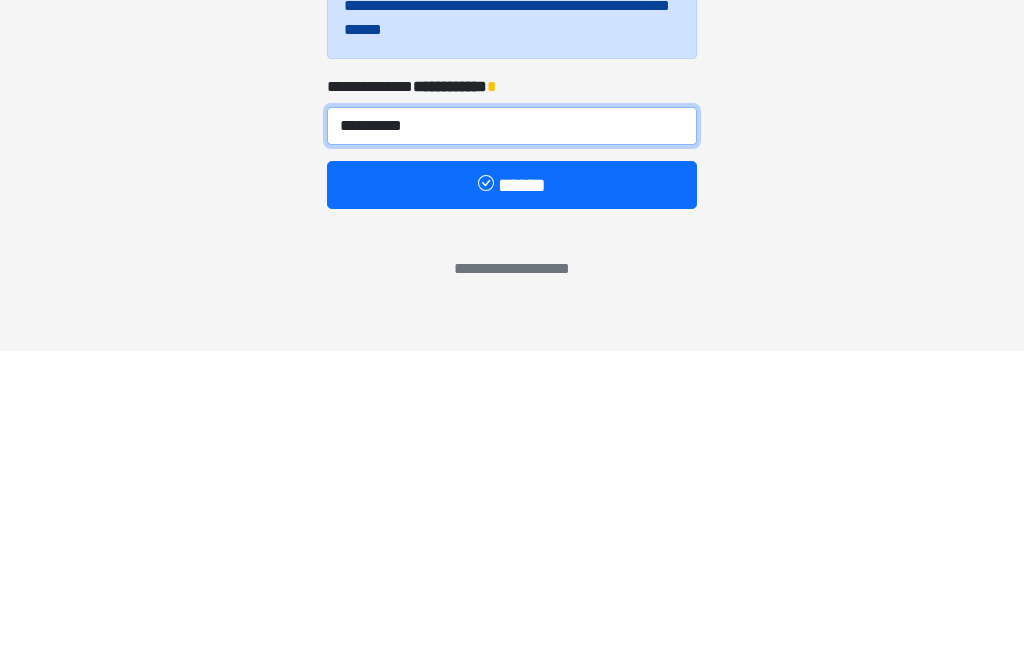 type on "**********" 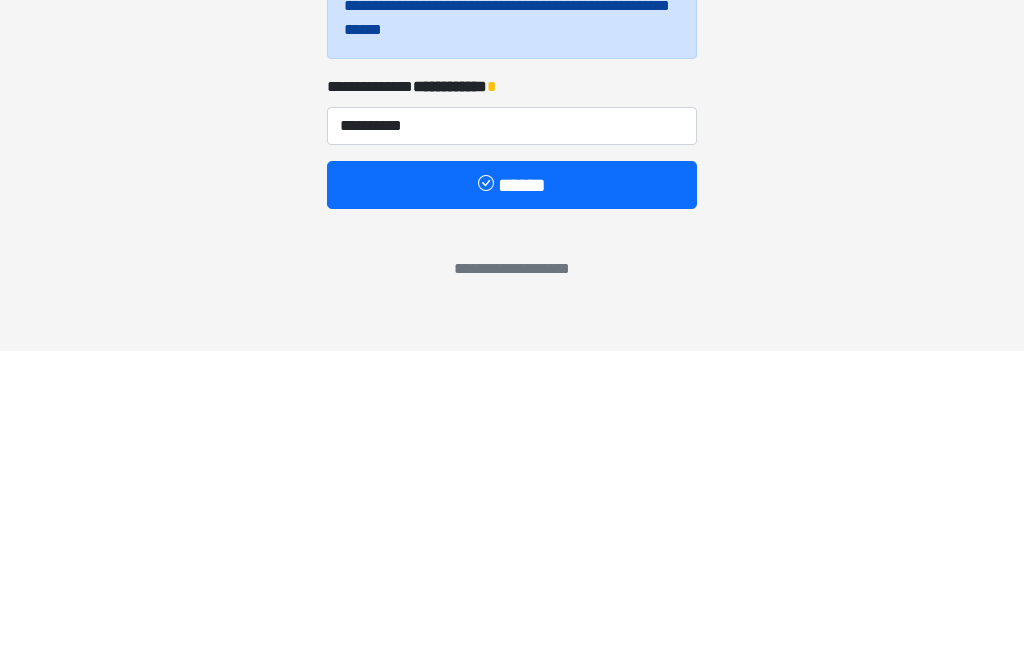 click on "******" at bounding box center (512, 493) 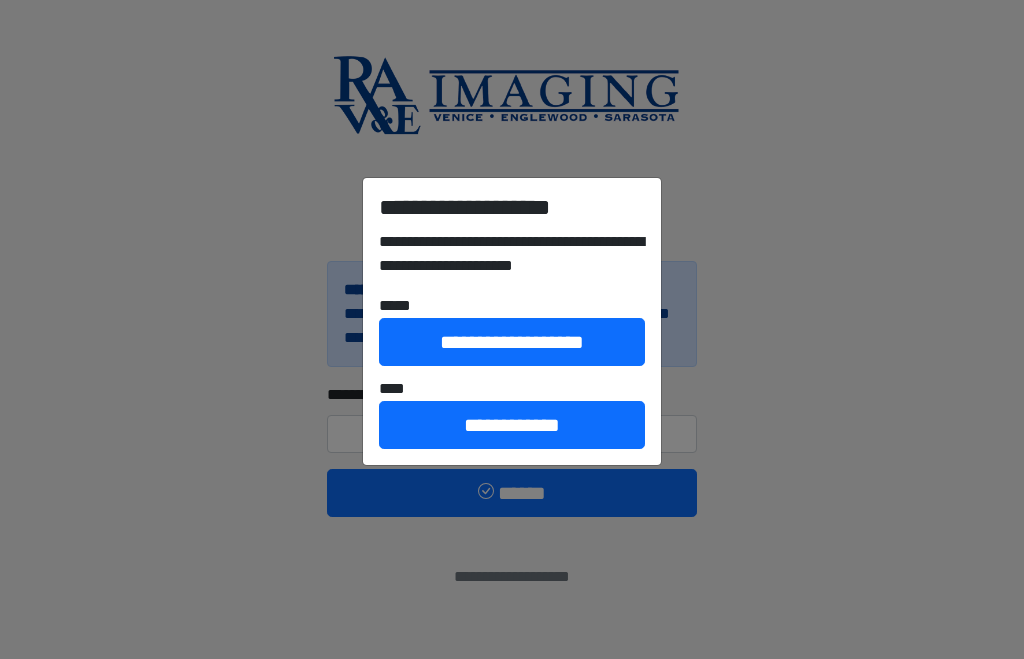 click on "**********" at bounding box center (512, 425) 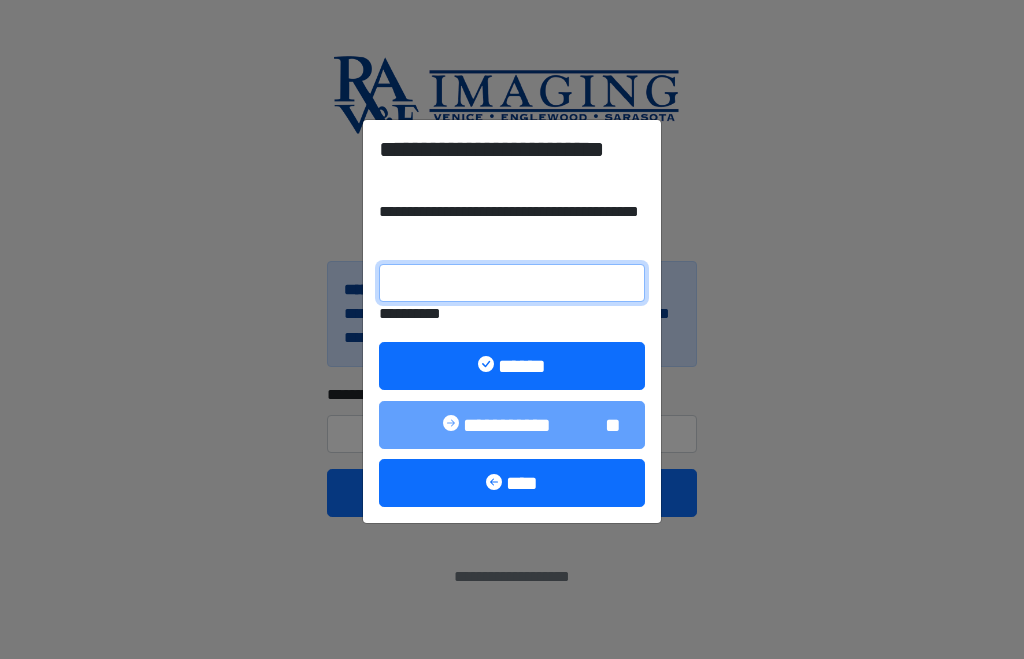 click on "**********" at bounding box center [512, 283] 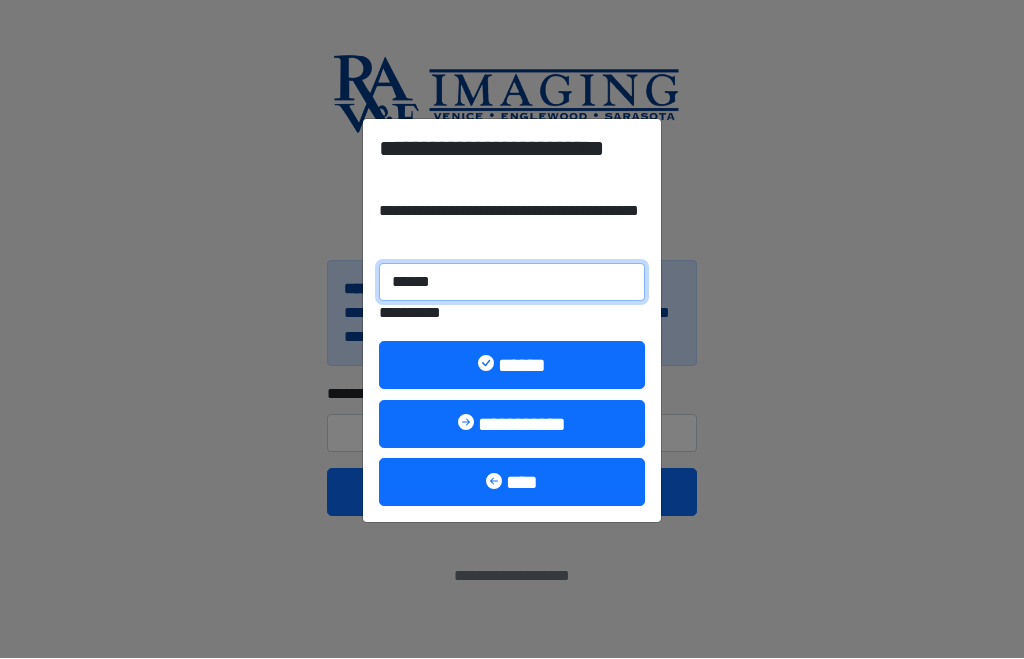 type on "******" 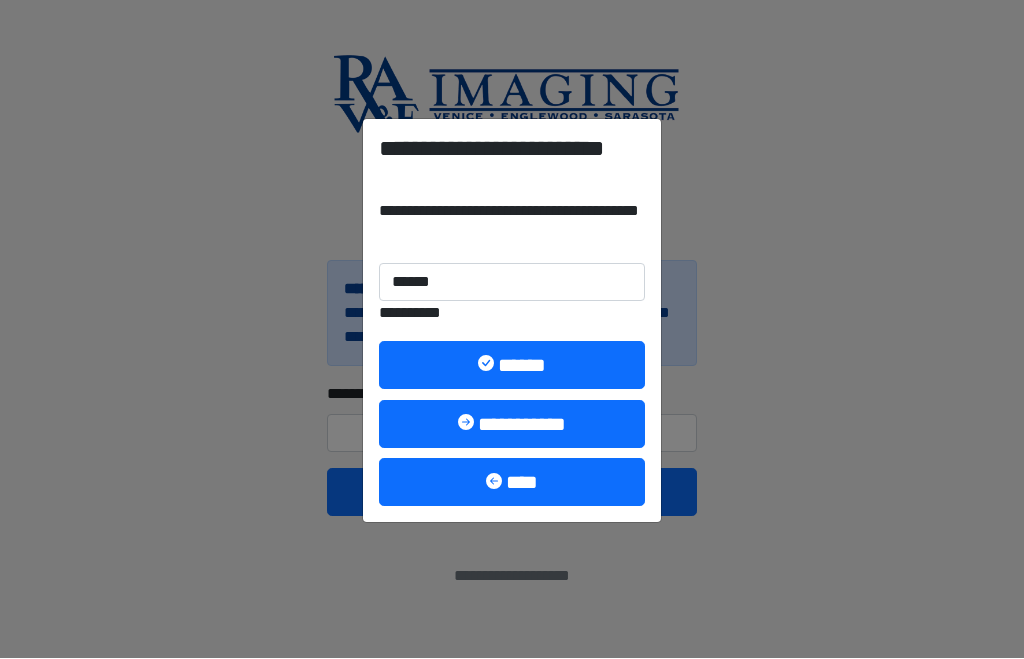 click on "******" at bounding box center [512, 366] 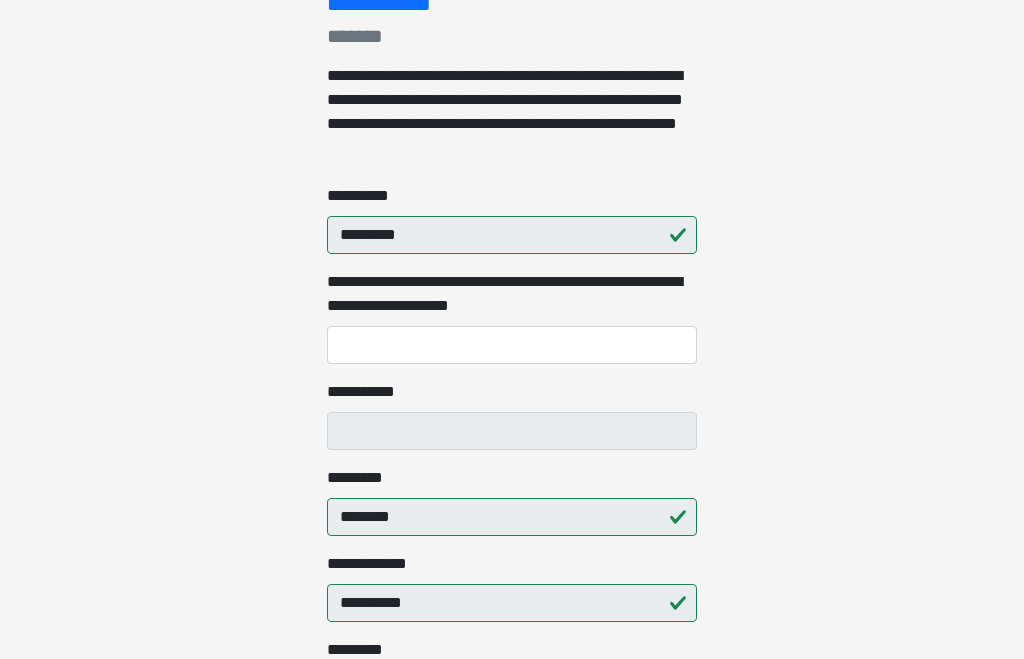 scroll, scrollTop: 303, scrollLeft: 0, axis: vertical 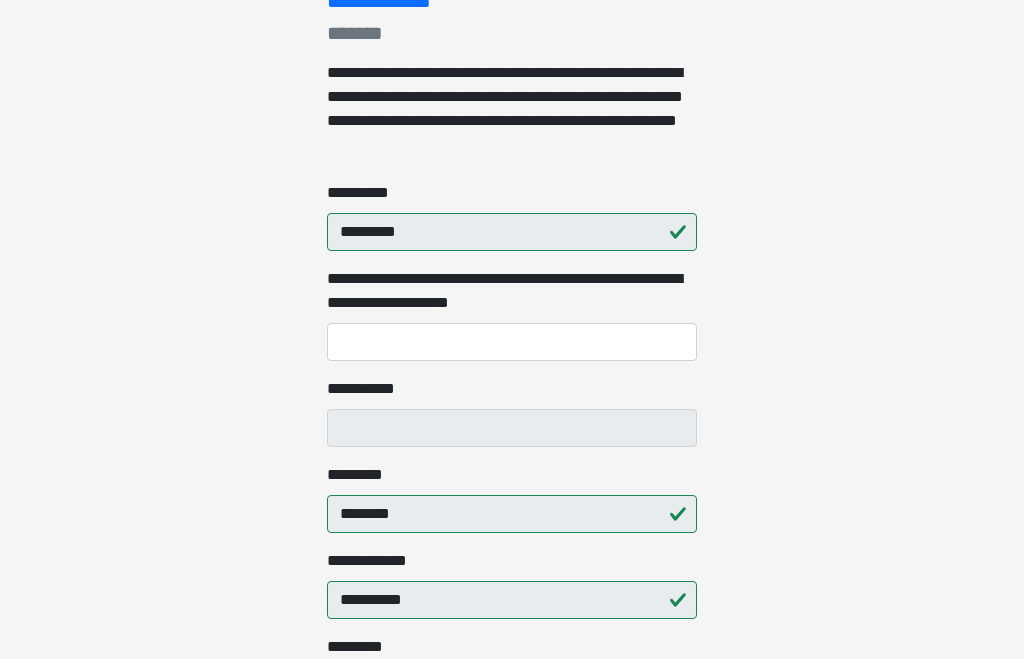 click on "**********" at bounding box center [512, 429] 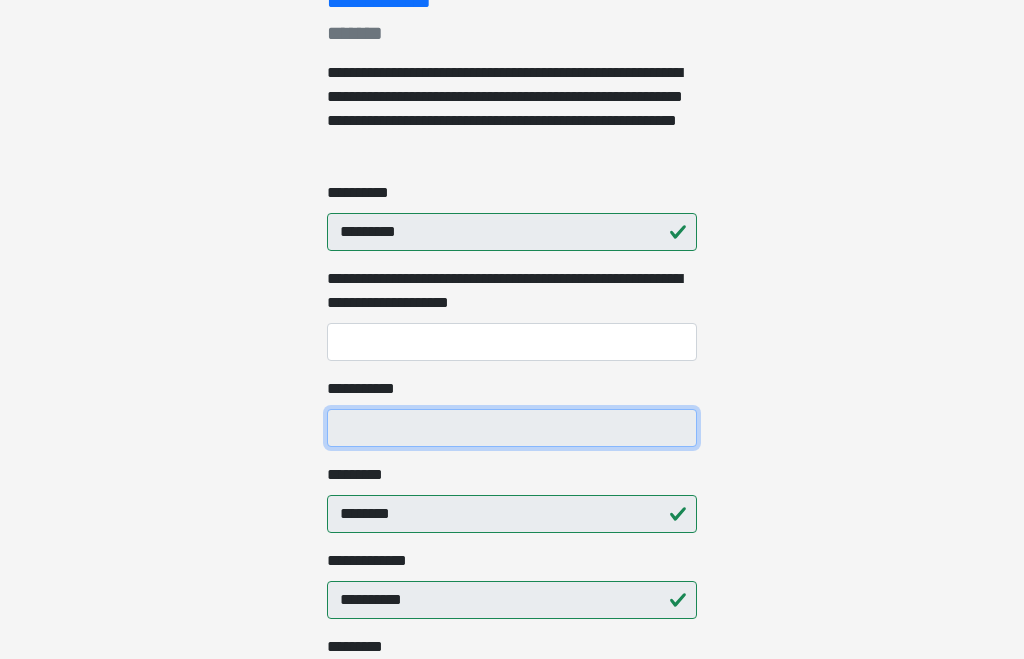 scroll, scrollTop: 304, scrollLeft: 0, axis: vertical 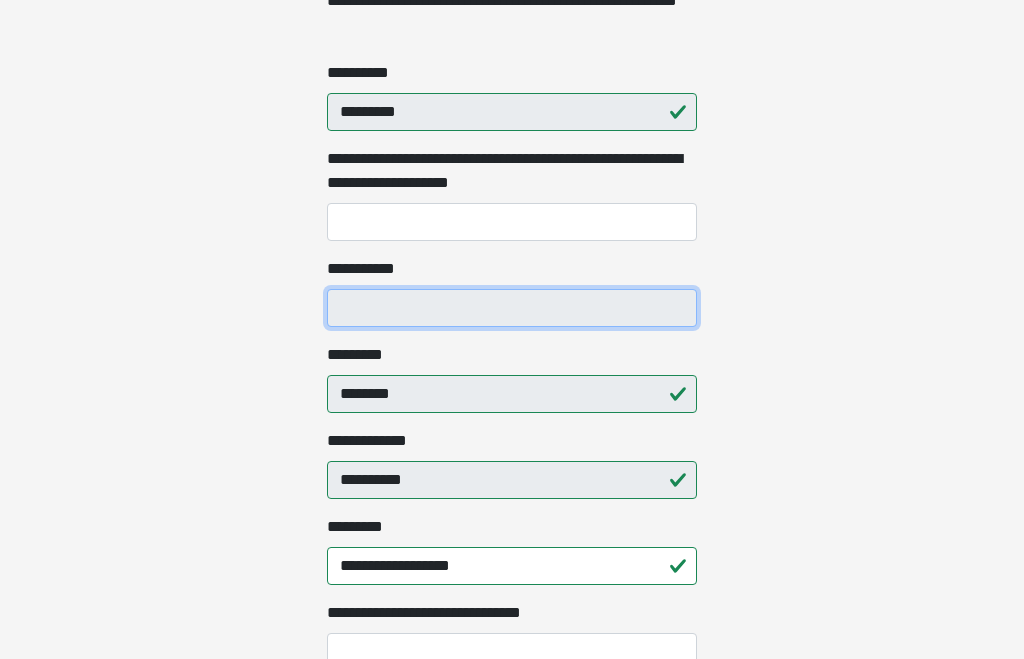 click on "**********" at bounding box center (512, 308) 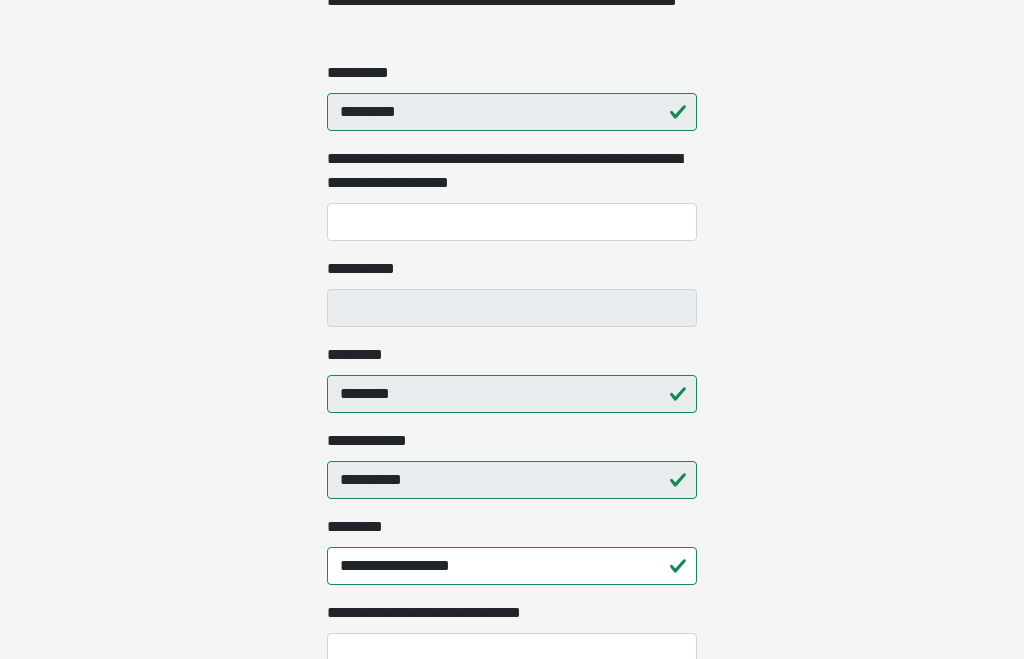 click on "**********" at bounding box center [512, -95] 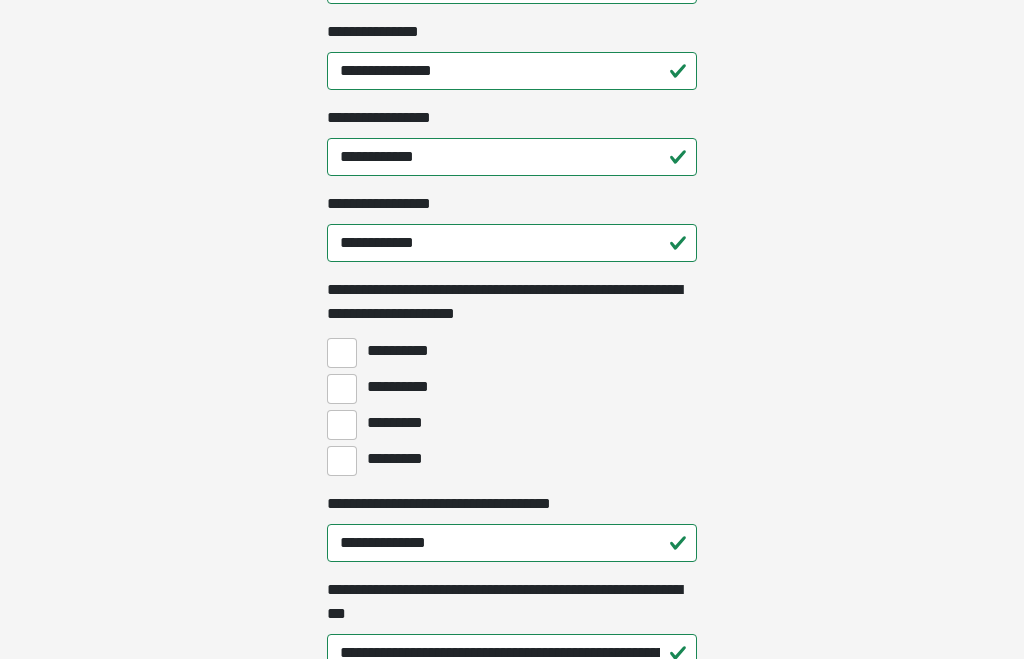 scroll, scrollTop: 1350, scrollLeft: 0, axis: vertical 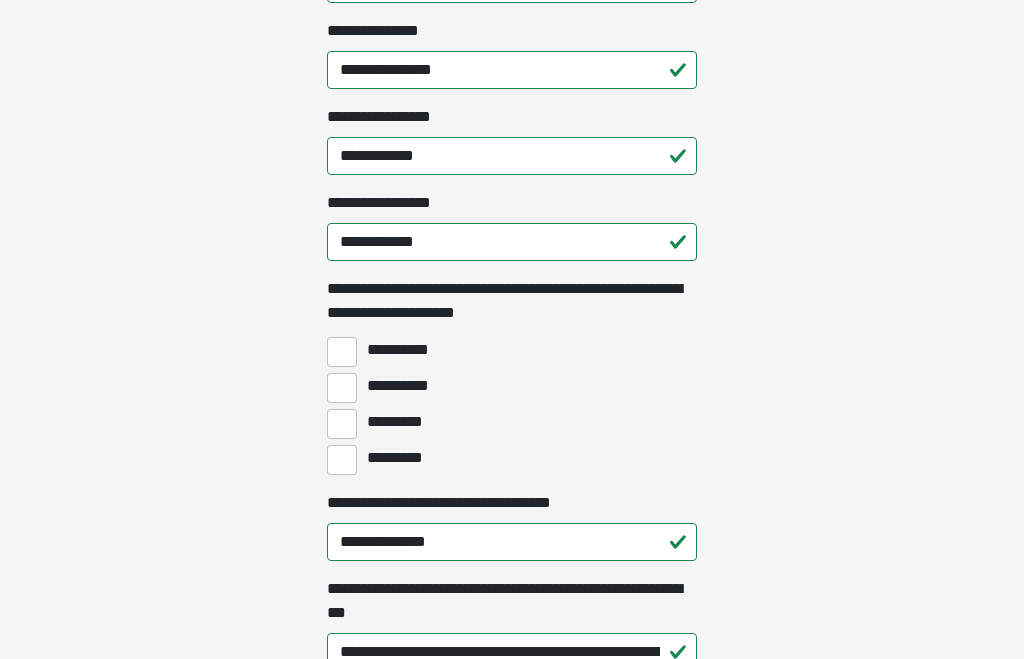 click on "**********" at bounding box center (342, 352) 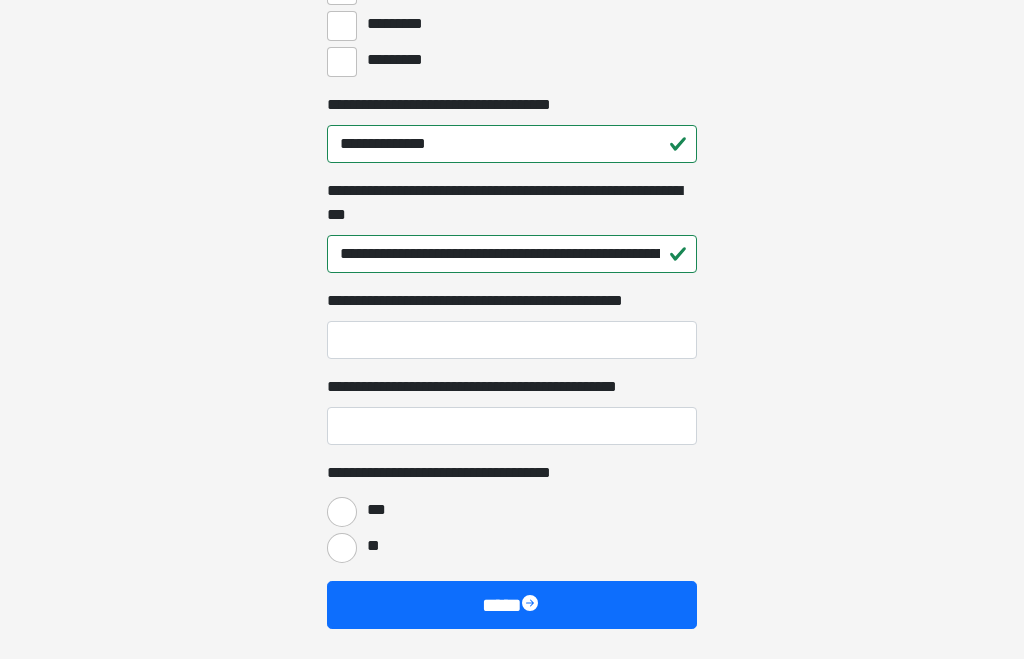 scroll, scrollTop: 1749, scrollLeft: 0, axis: vertical 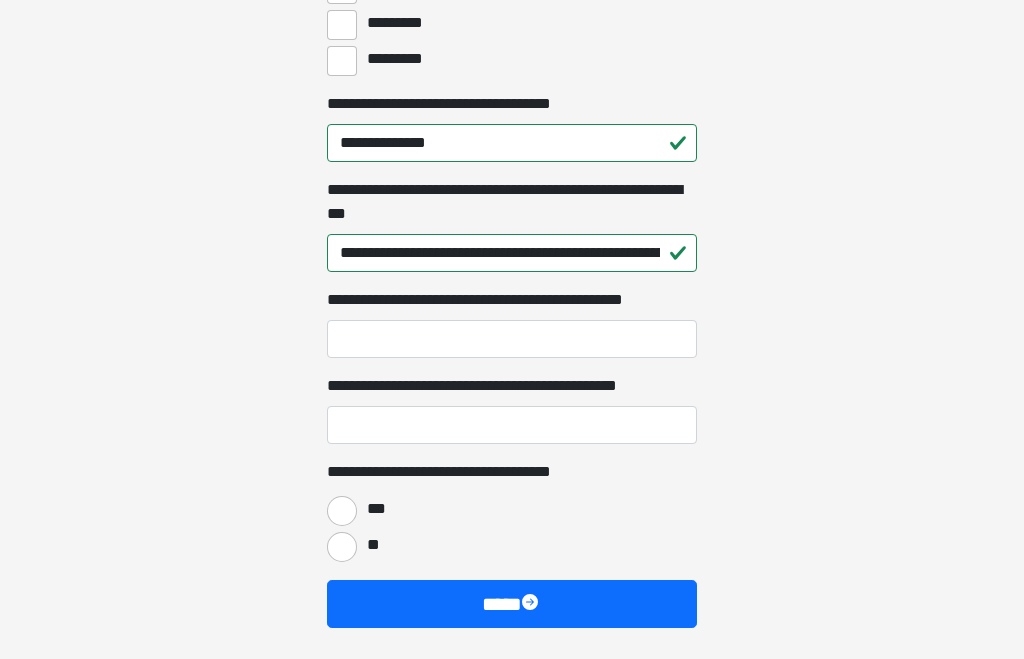 click on "***" at bounding box center [342, 511] 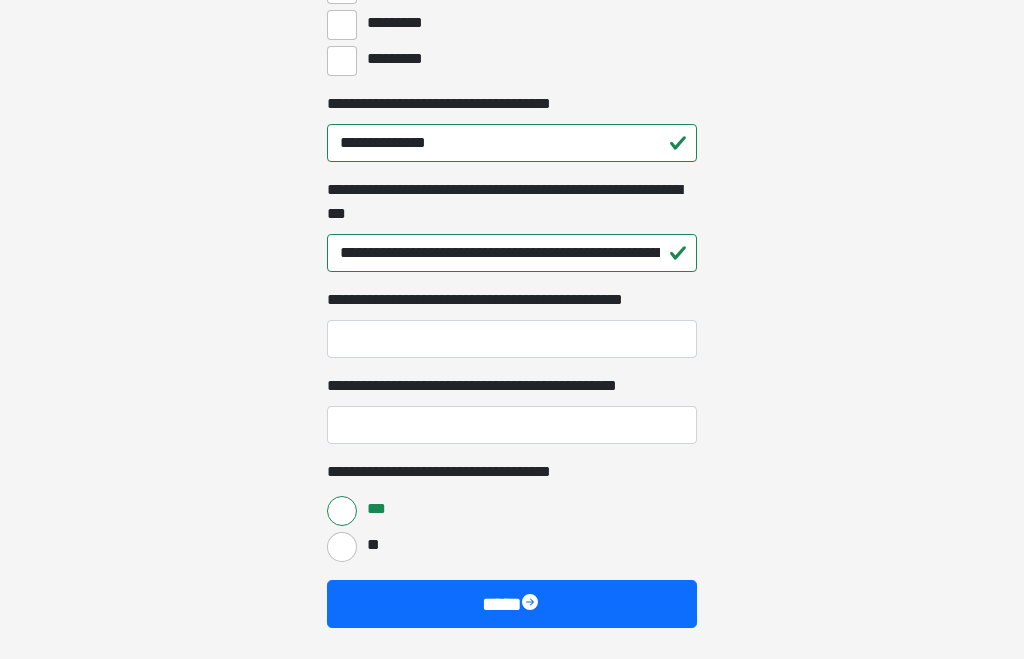 click at bounding box center [532, 604] 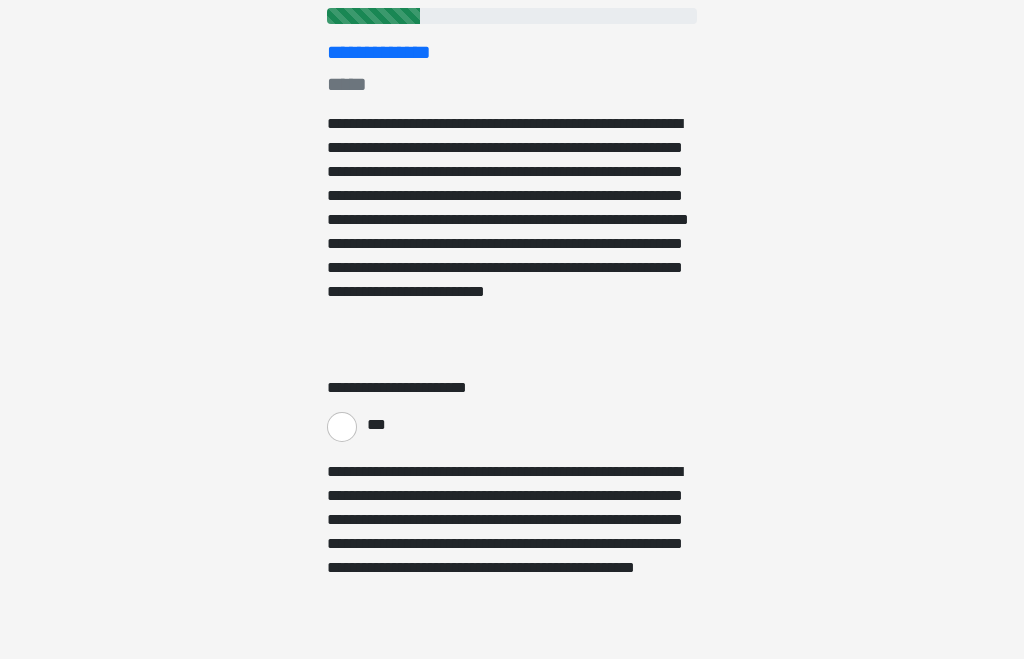scroll, scrollTop: 255, scrollLeft: 0, axis: vertical 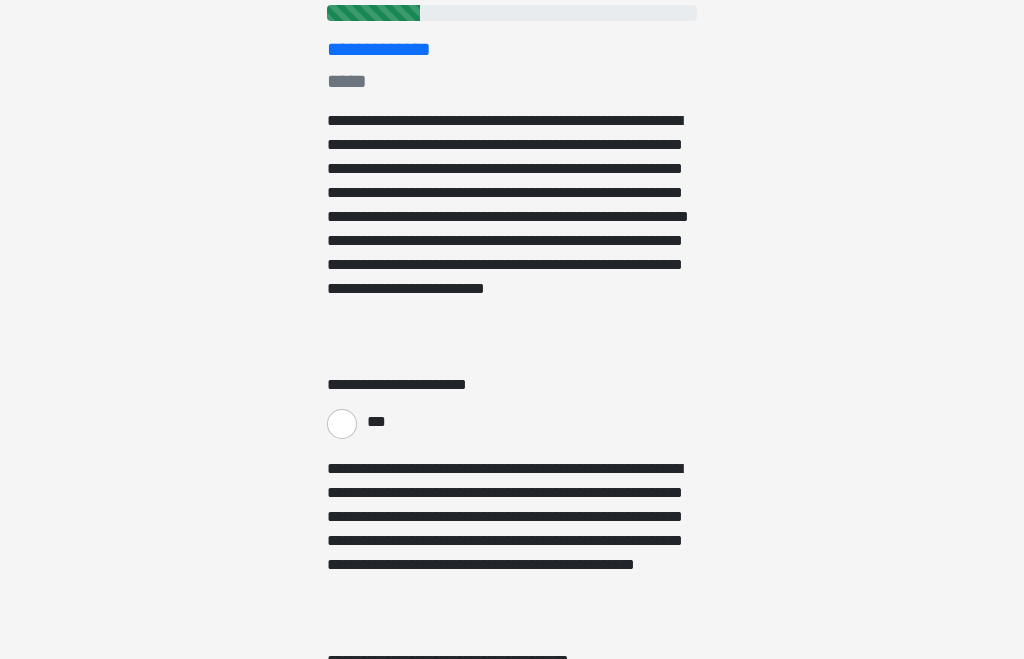 click on "***" at bounding box center (342, 425) 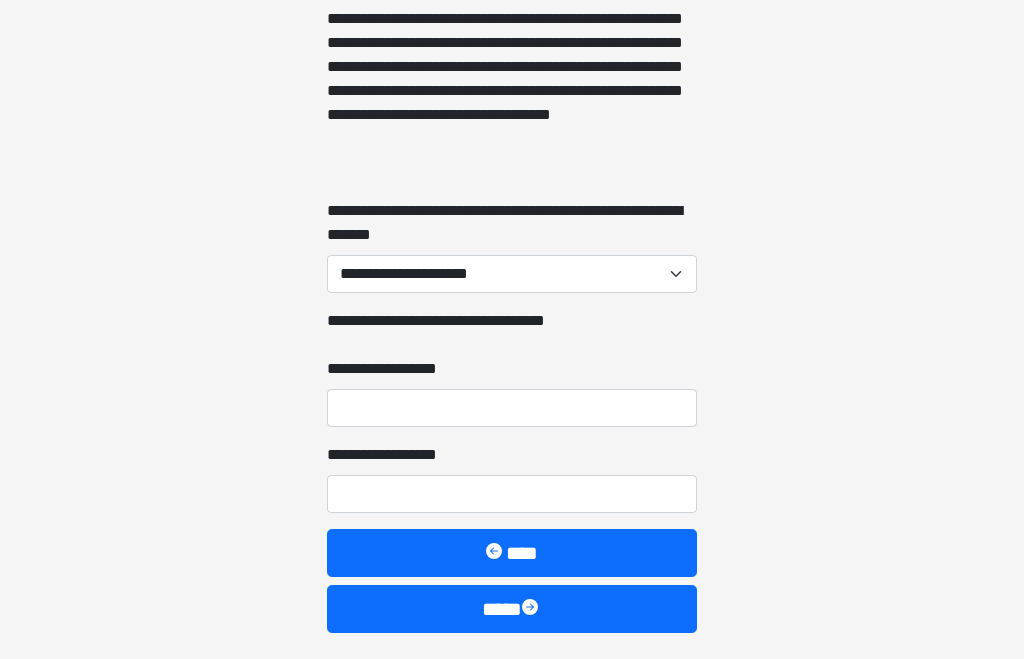 scroll, scrollTop: 2060, scrollLeft: 0, axis: vertical 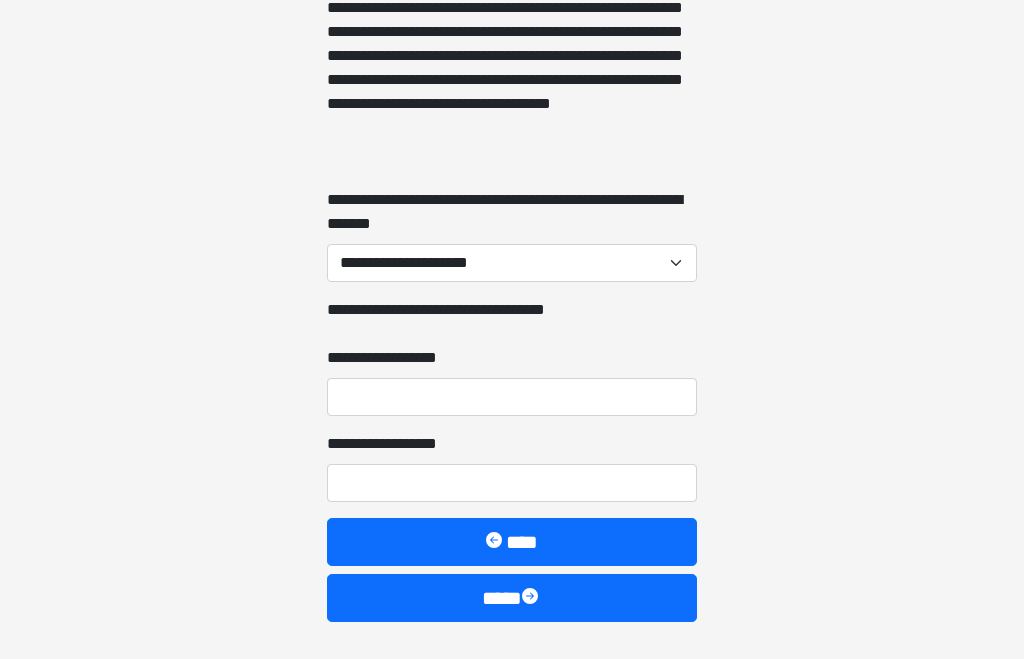 click on "**********" at bounding box center (512, 264) 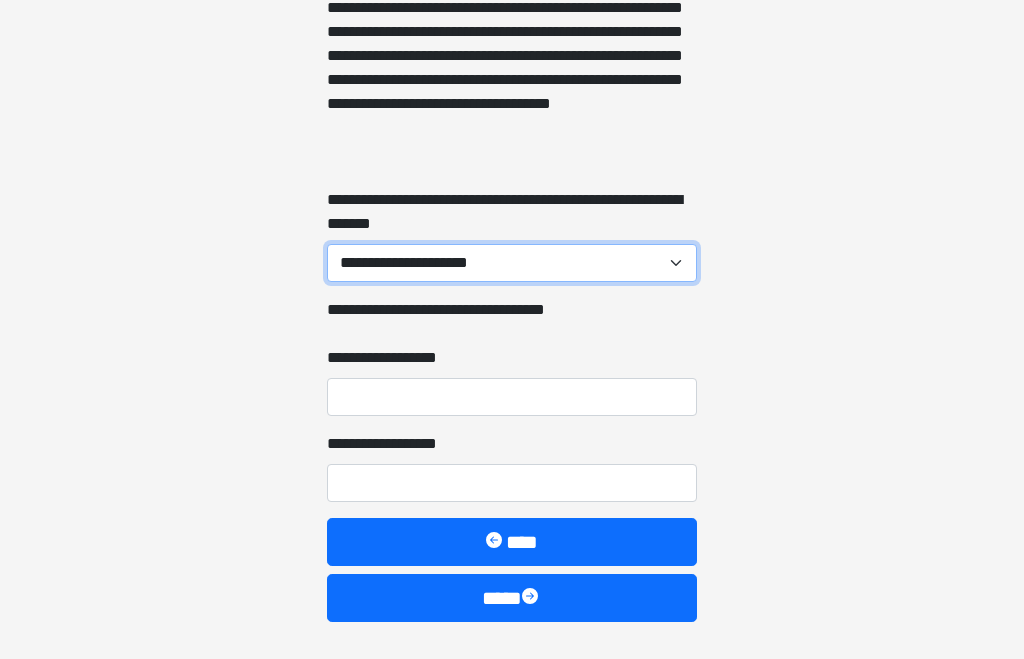 scroll, scrollTop: 2060, scrollLeft: 0, axis: vertical 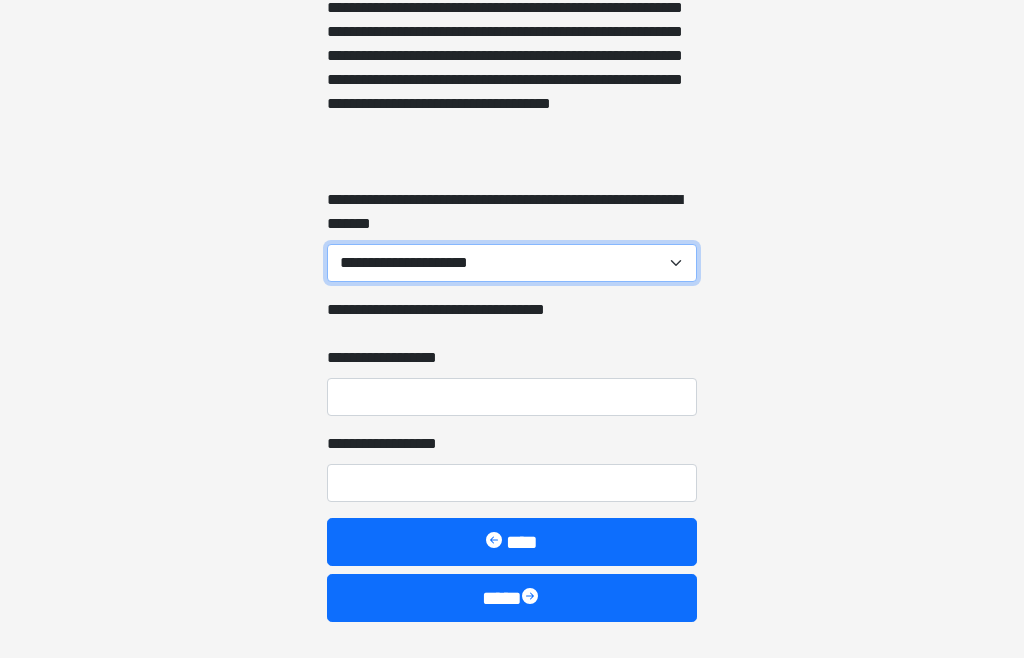 select on "***" 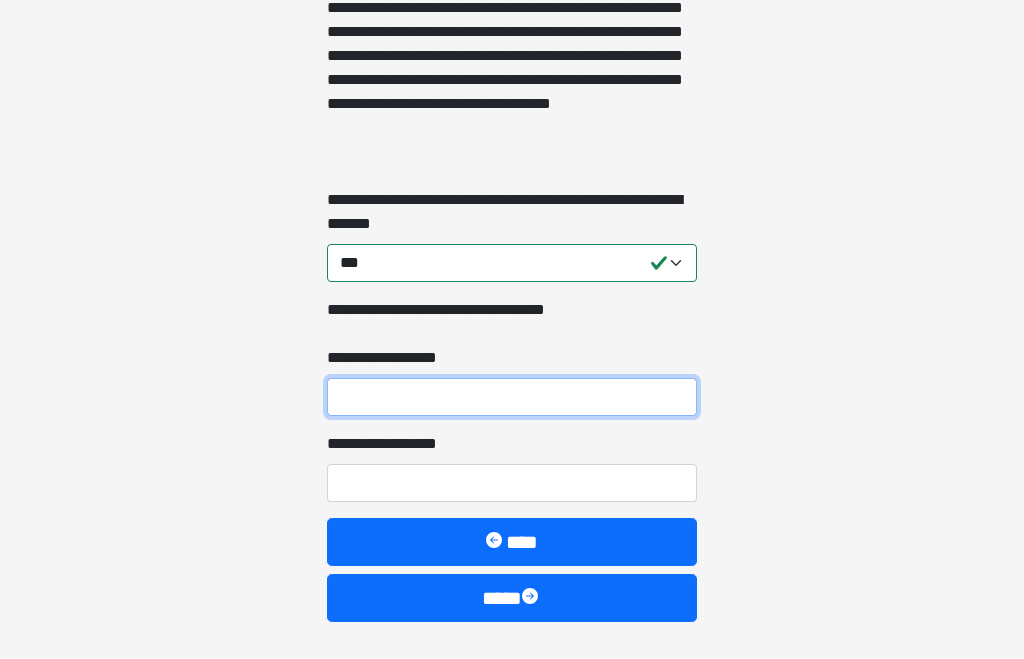 click on "**********" at bounding box center (512, 398) 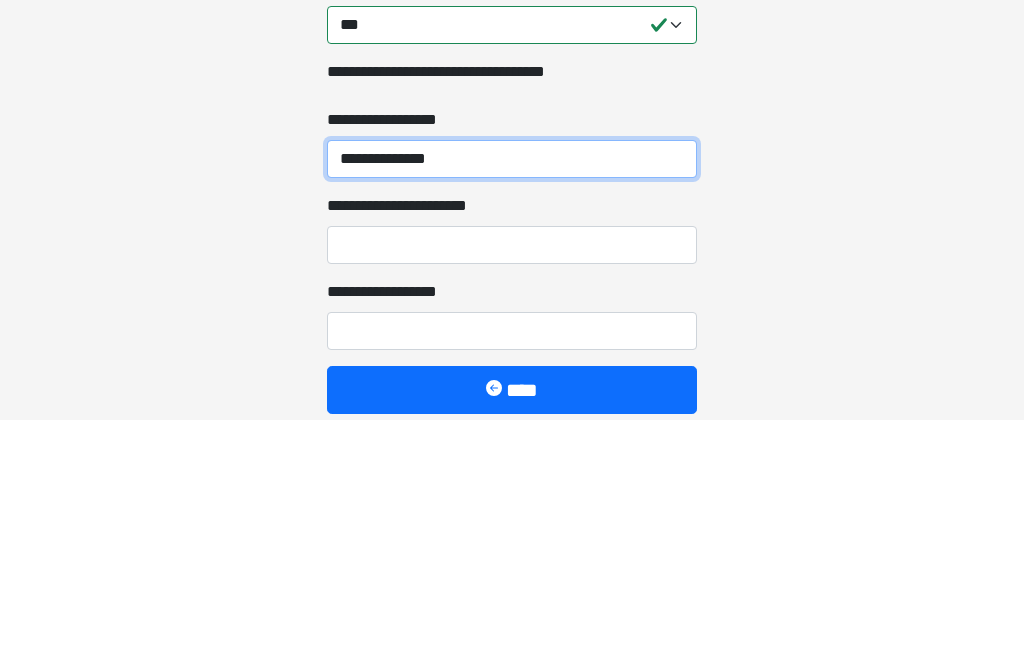 type on "**********" 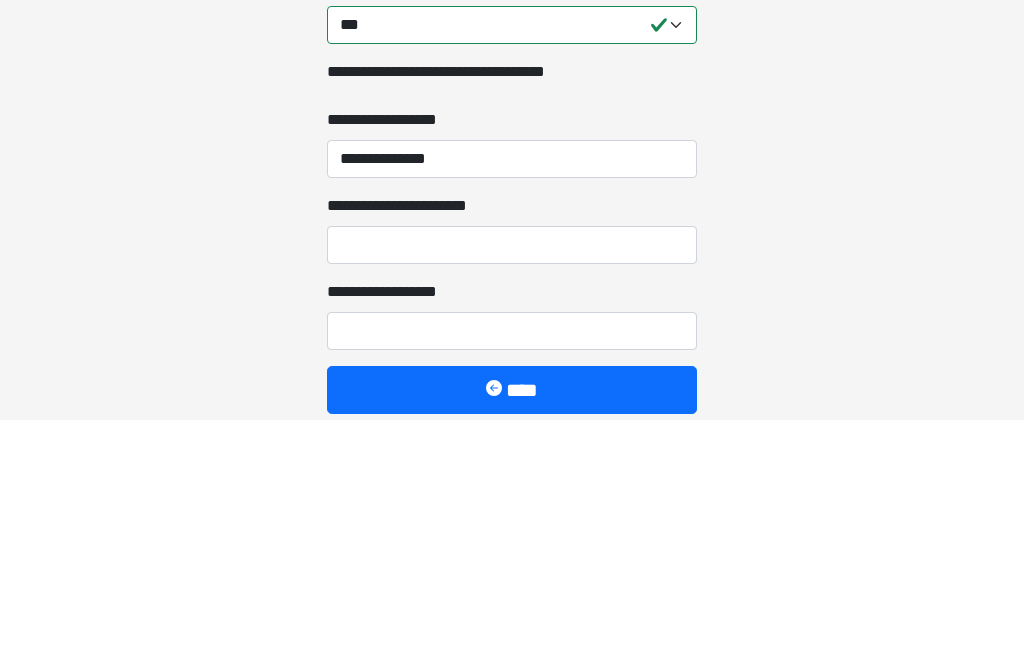 click on "**********" at bounding box center [512, 484] 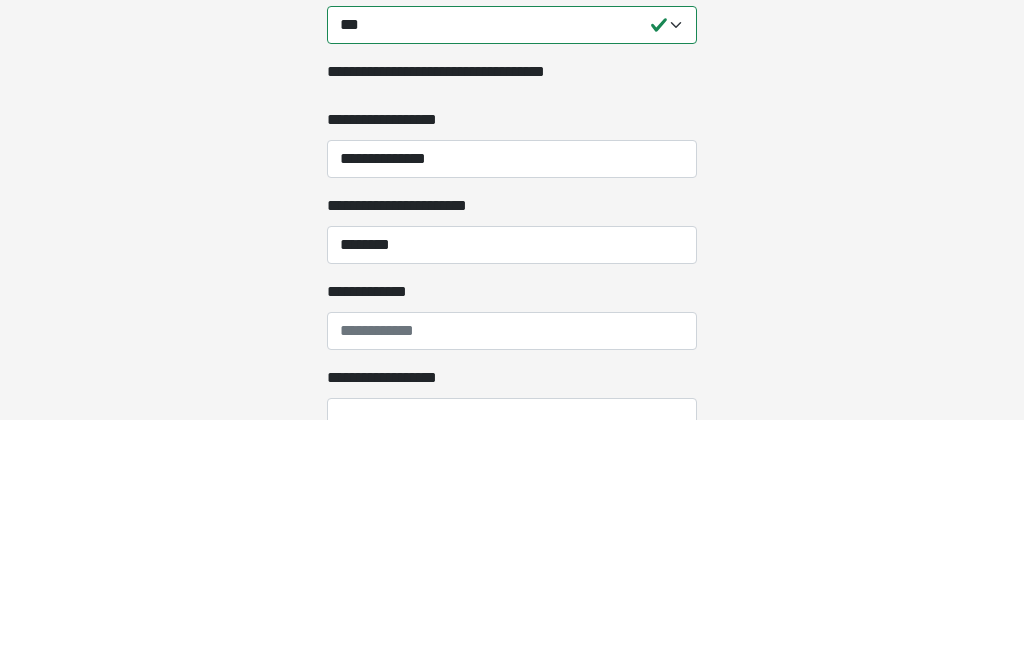 scroll, scrollTop: 2232, scrollLeft: 0, axis: vertical 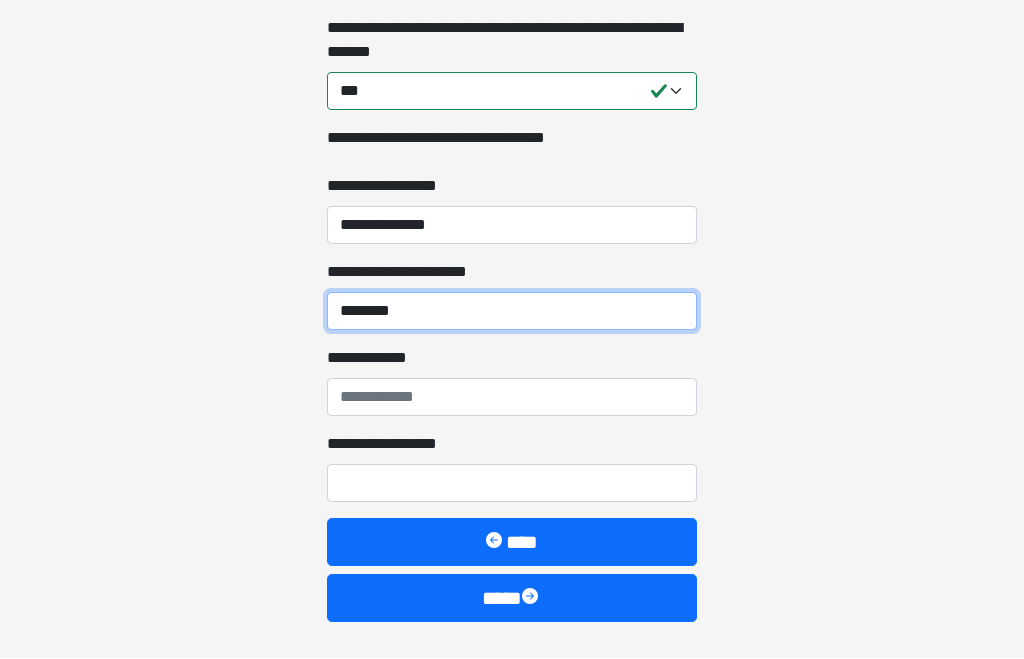 type on "********" 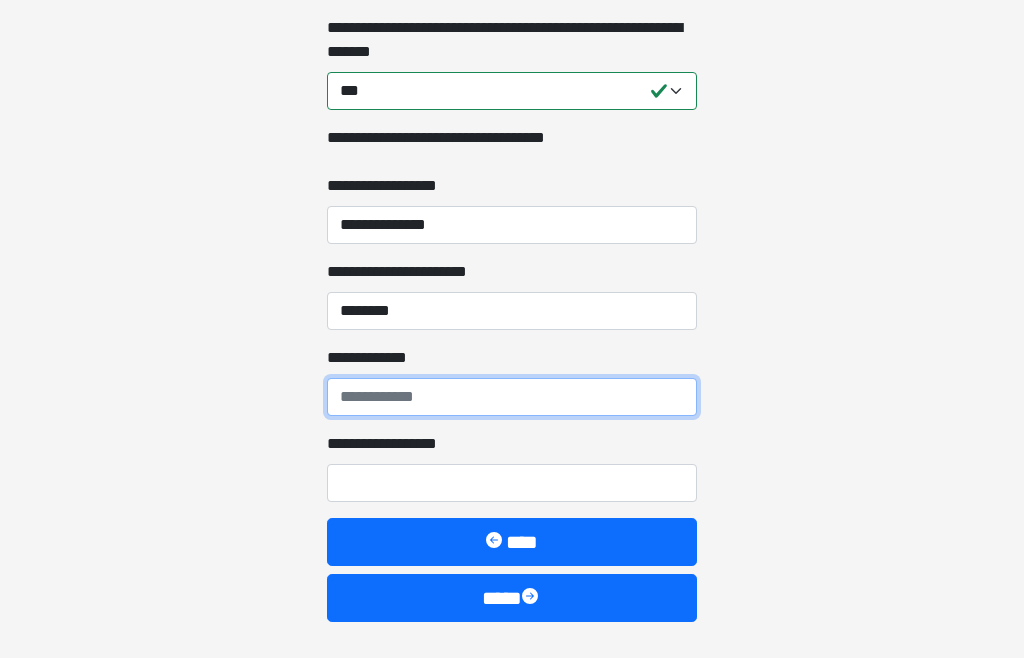 click on "**********" at bounding box center [512, 398] 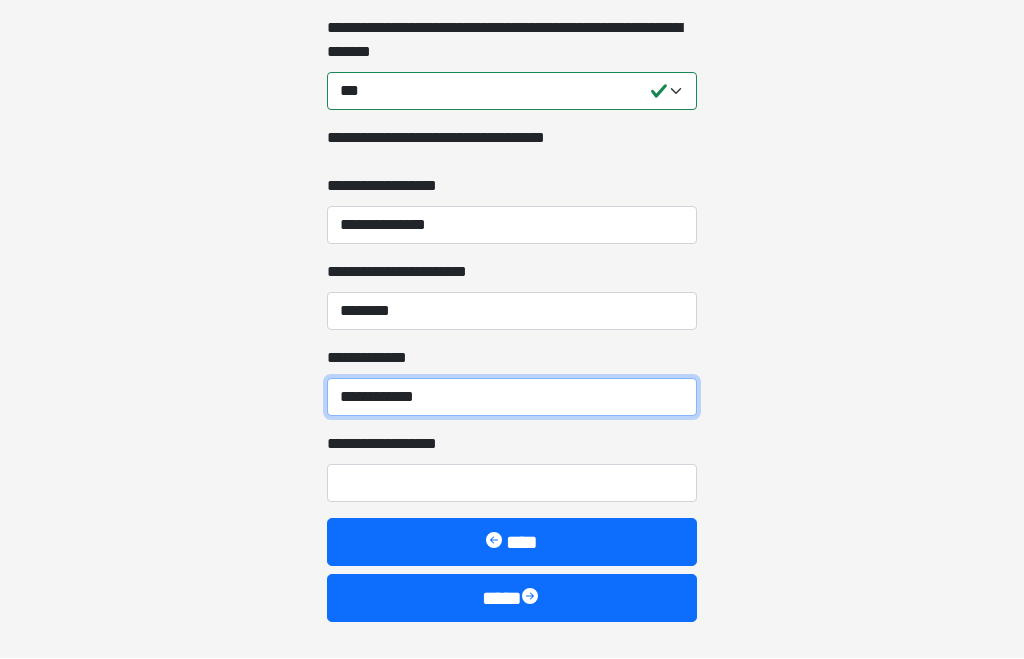 type on "**********" 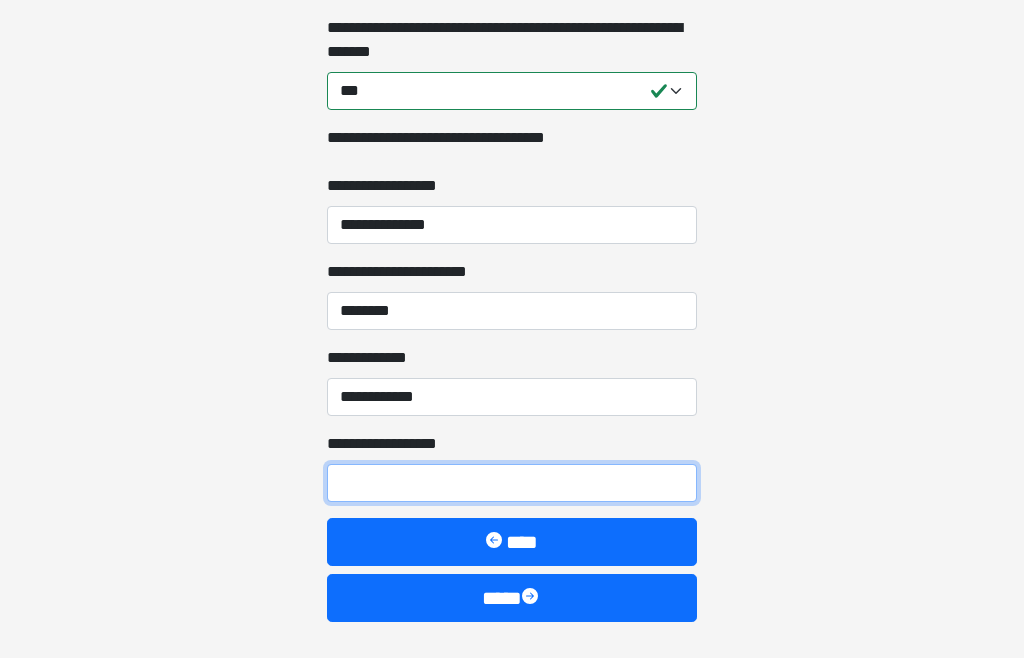 click on "**********" at bounding box center (512, 484) 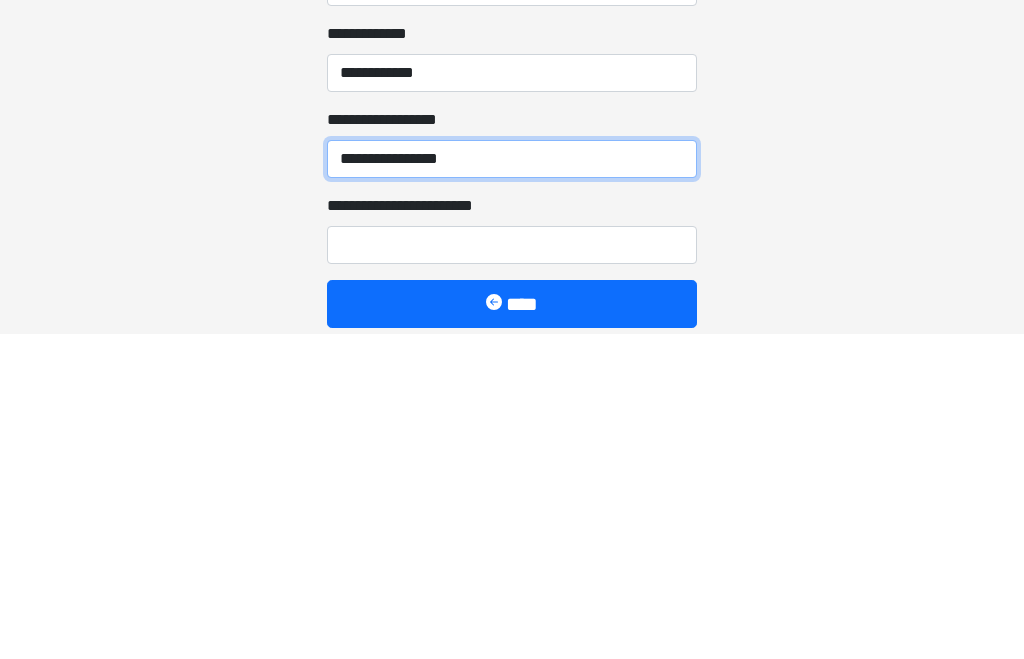 type on "**********" 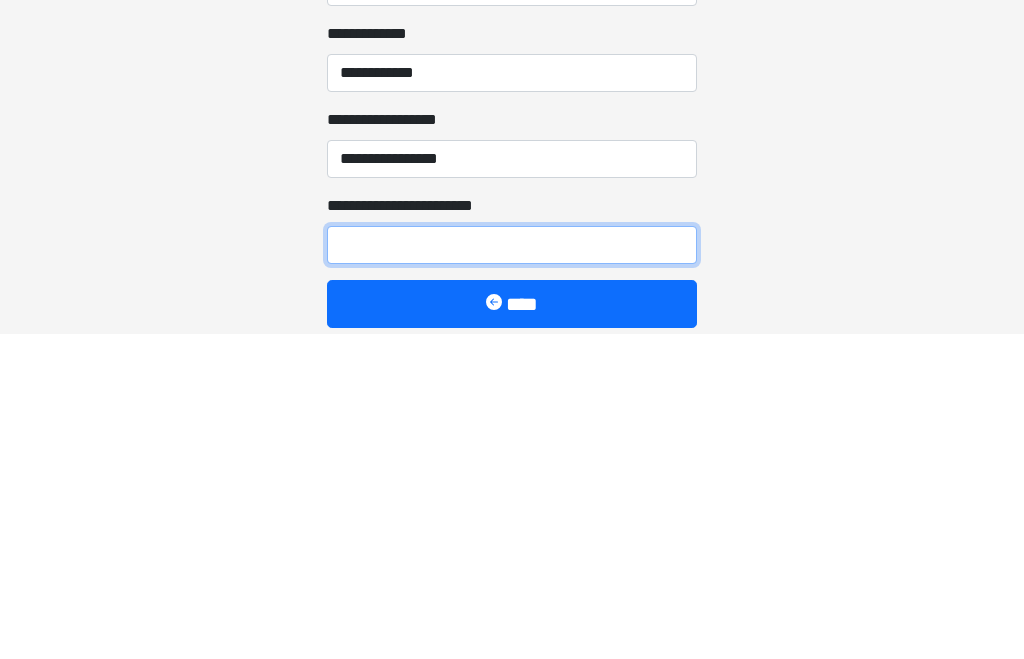 click on "**********" at bounding box center (512, 570) 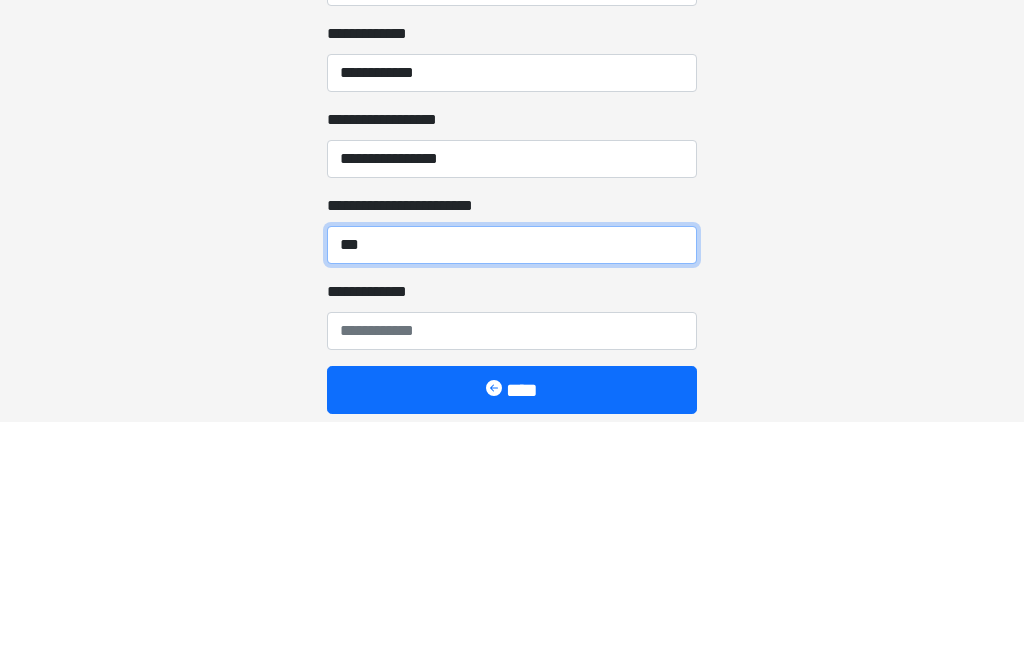 scroll, scrollTop: 2346, scrollLeft: 0, axis: vertical 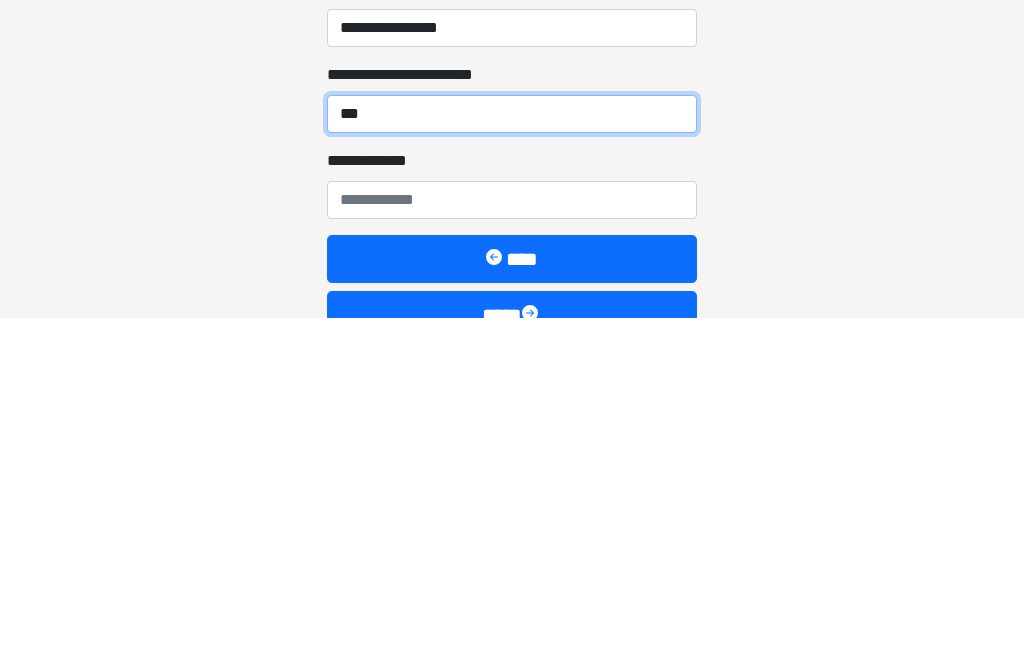 type on "***" 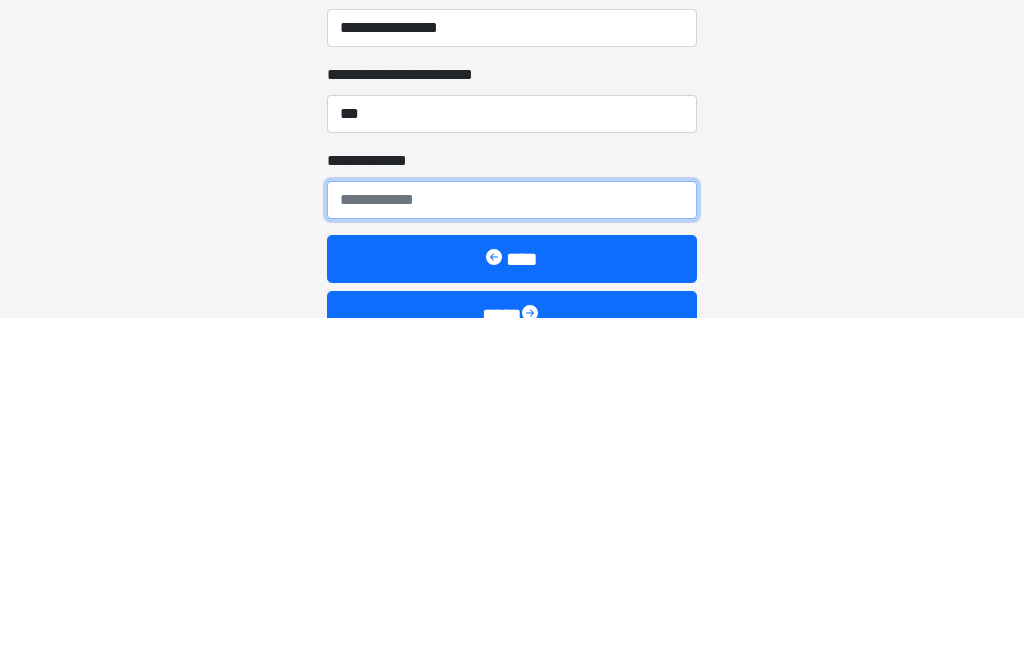 click on "**********" at bounding box center (512, 542) 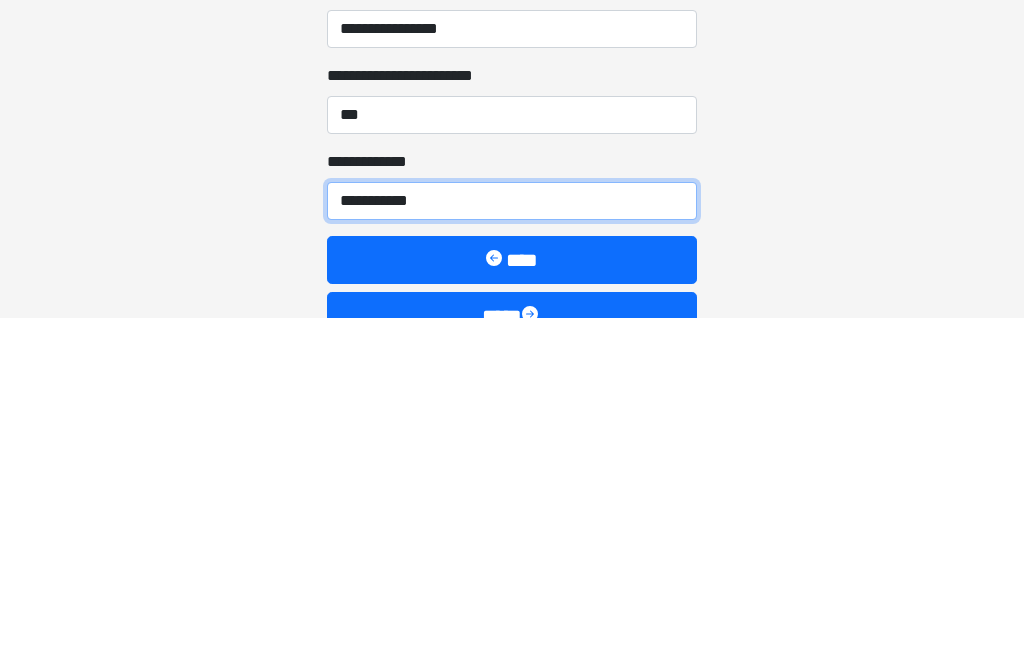type on "**********" 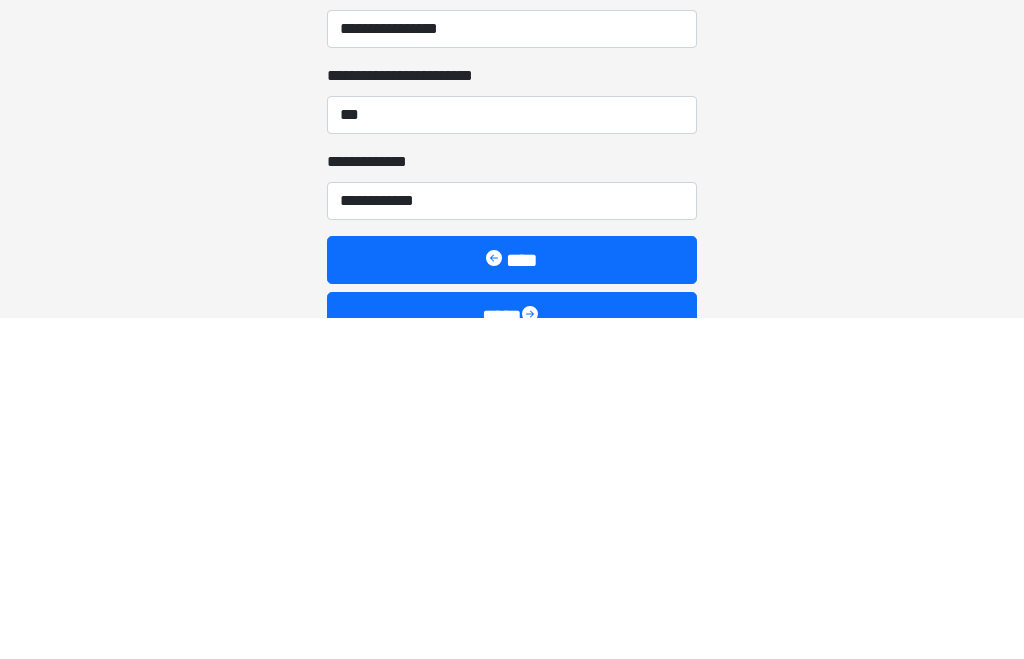 scroll, scrollTop: 2404, scrollLeft: 0, axis: vertical 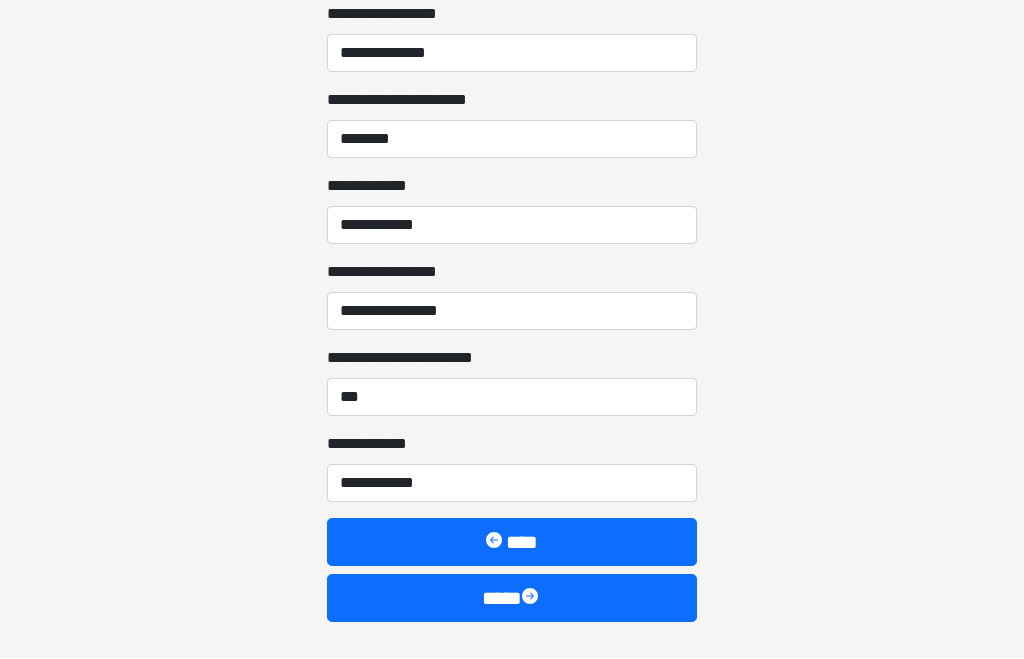 click on "****" at bounding box center [512, 599] 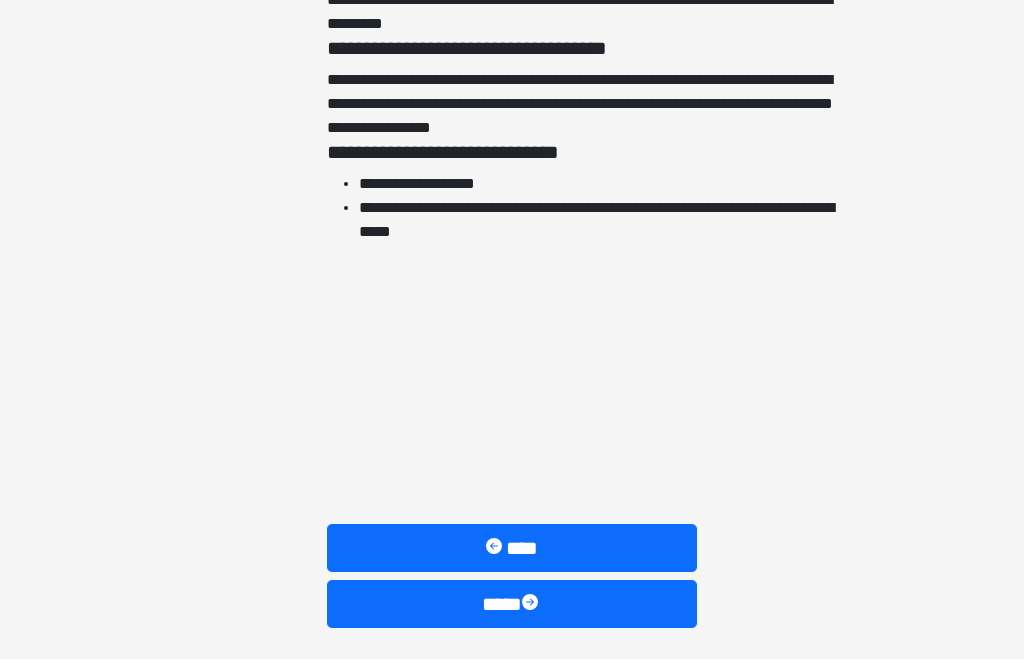 scroll, scrollTop: 4582, scrollLeft: 0, axis: vertical 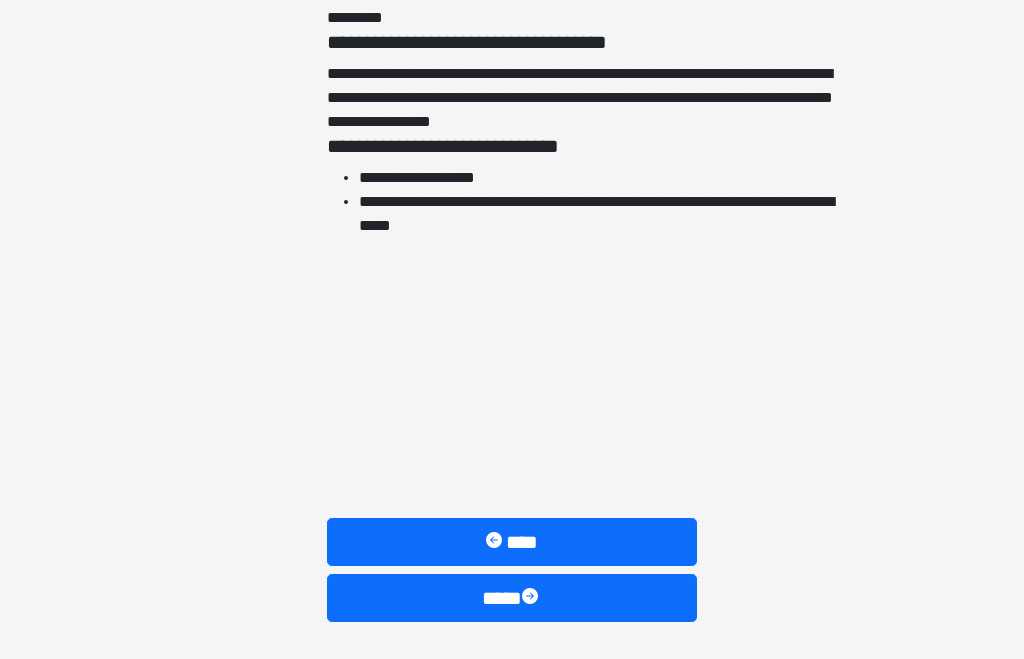 click at bounding box center [532, 599] 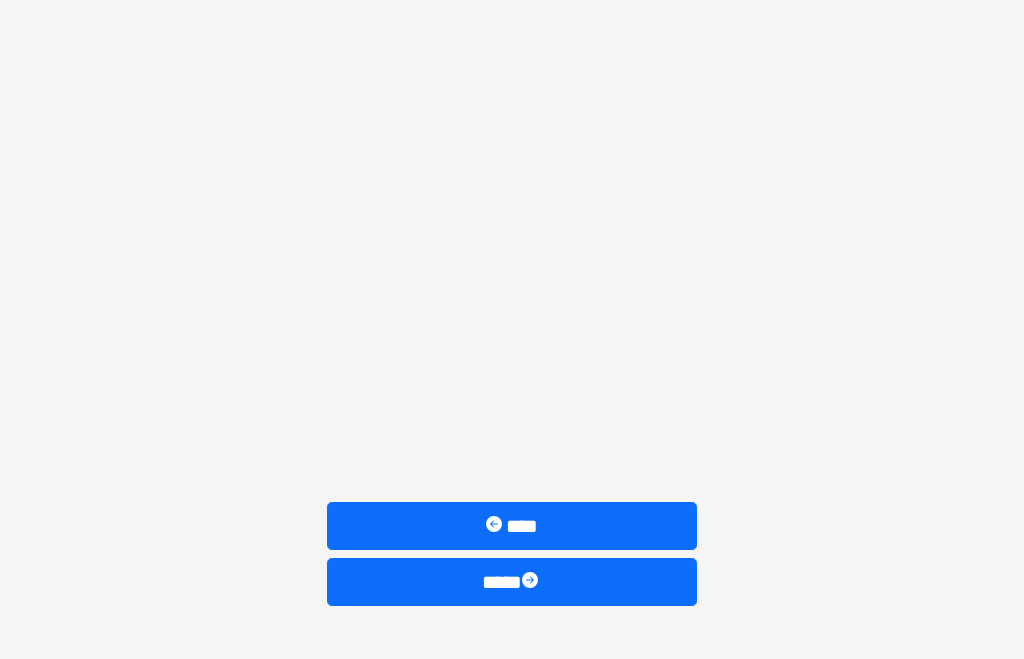scroll, scrollTop: 1586, scrollLeft: 0, axis: vertical 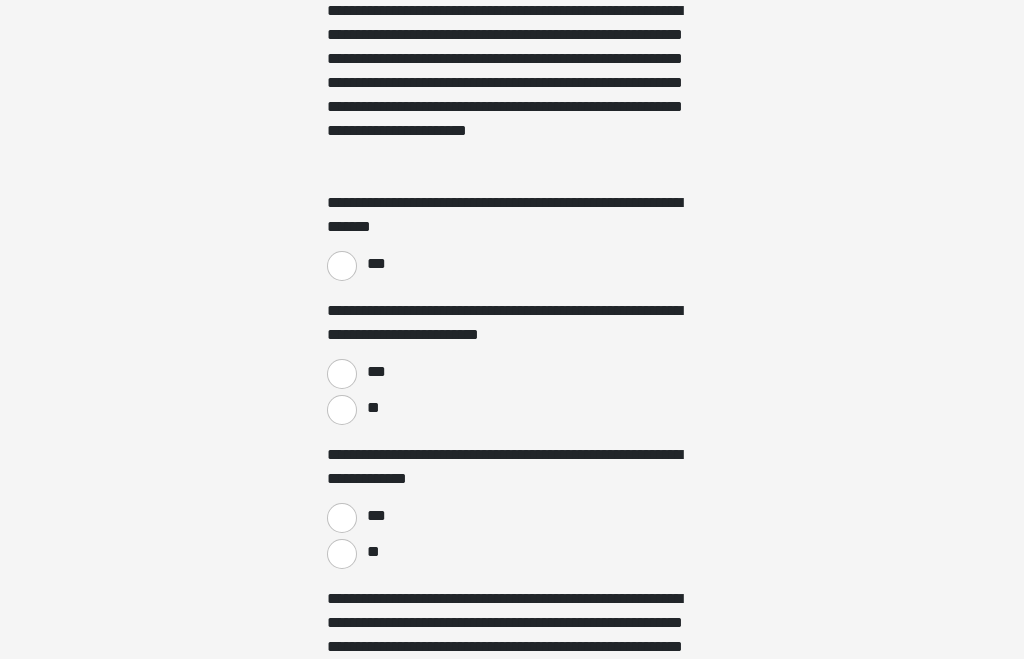 click on "***" at bounding box center (342, 267) 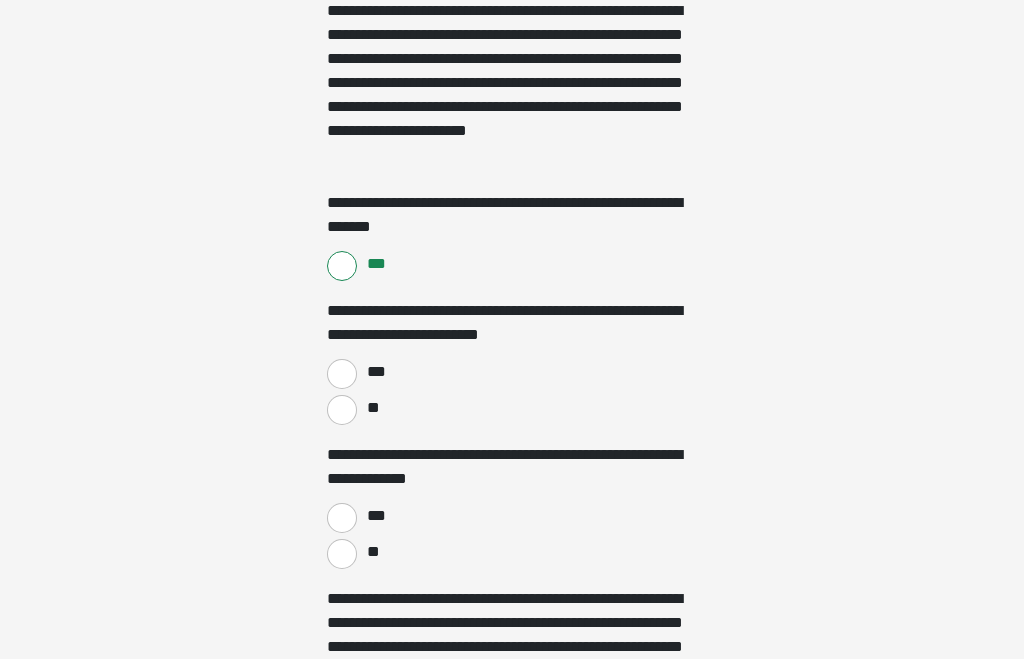 click on "***" at bounding box center (342, 374) 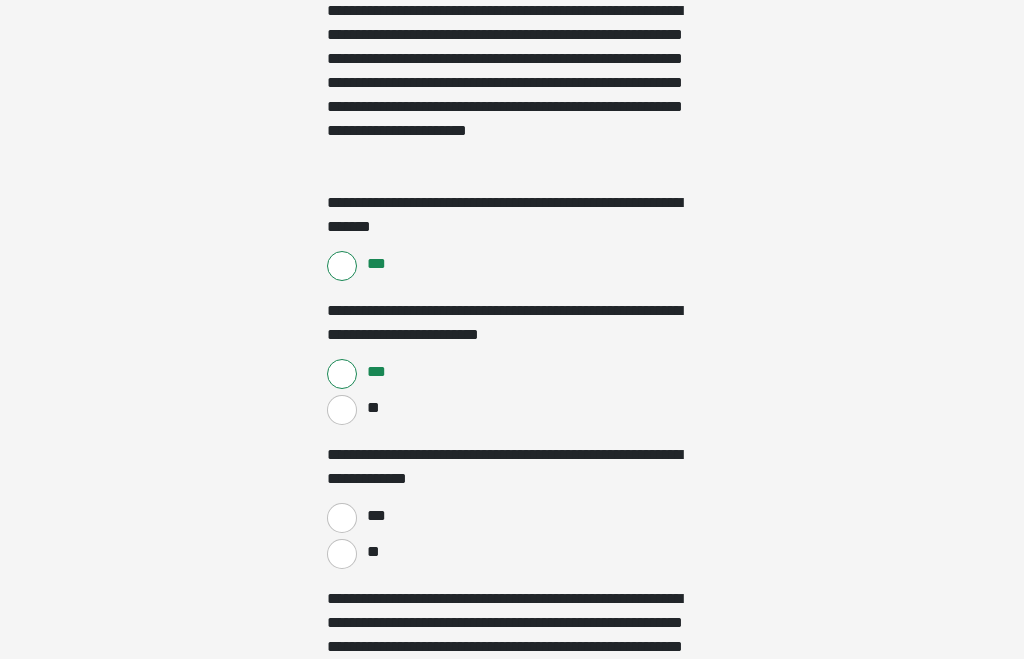 click on "**" at bounding box center (342, 554) 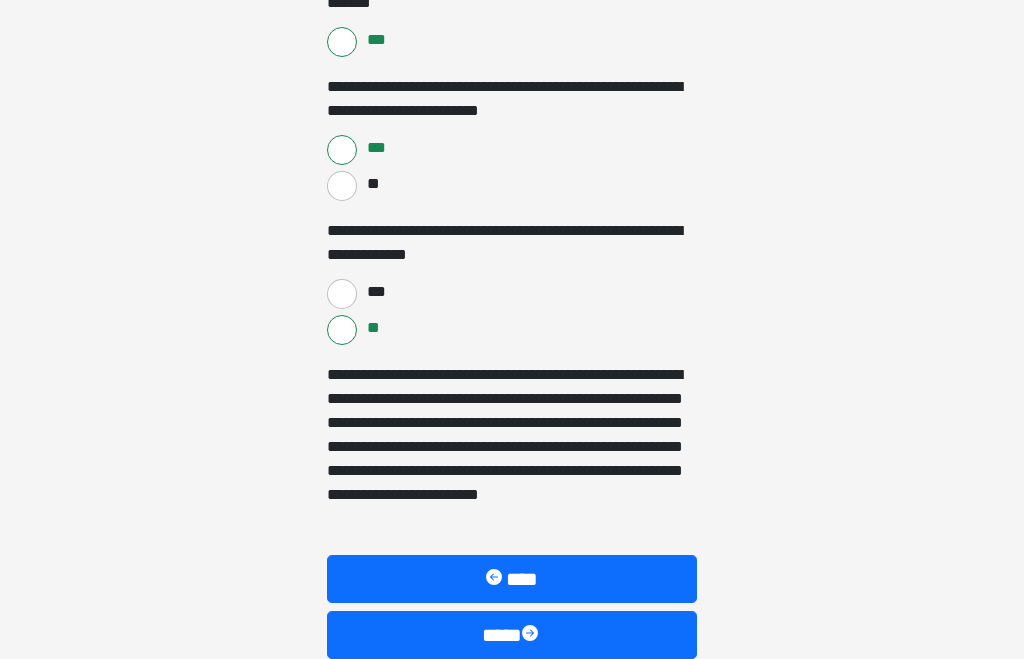 scroll, scrollTop: 1586, scrollLeft: 0, axis: vertical 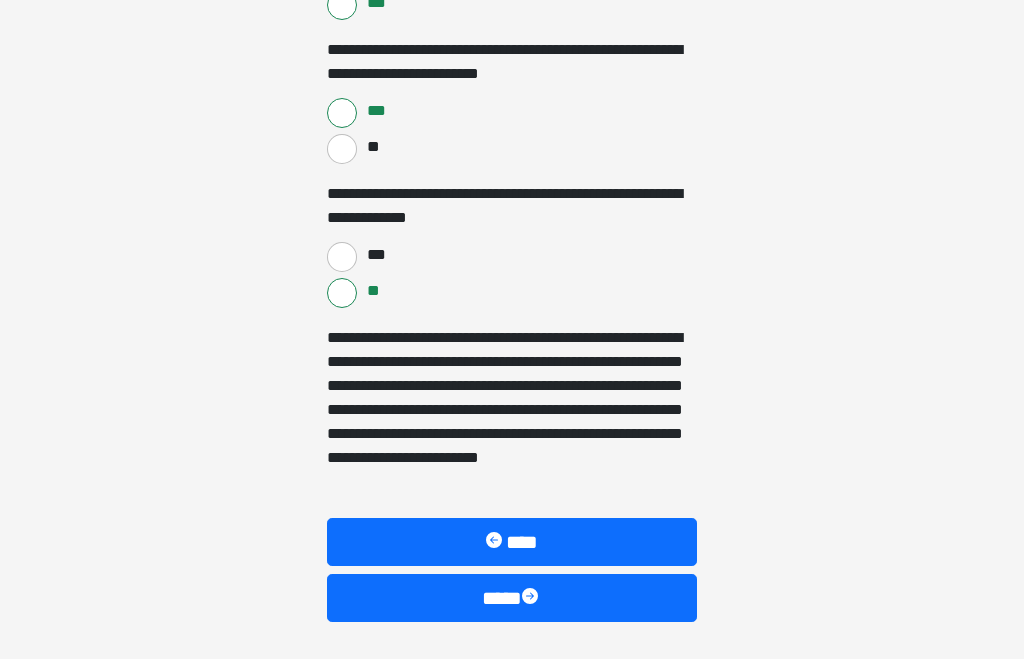 click on "****" at bounding box center (512, 599) 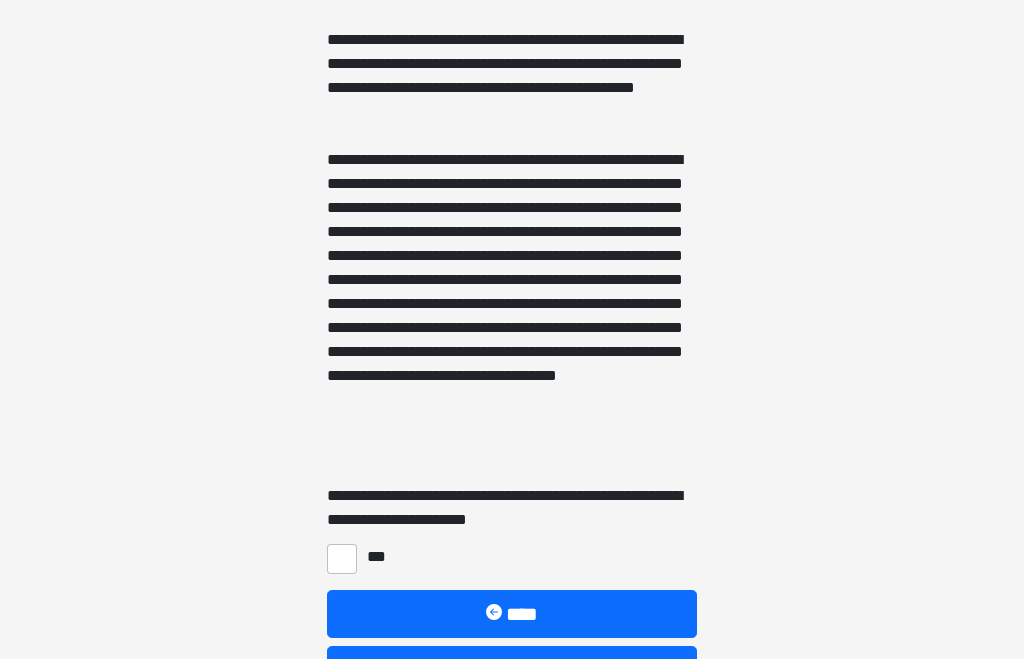 scroll, scrollTop: 770, scrollLeft: 0, axis: vertical 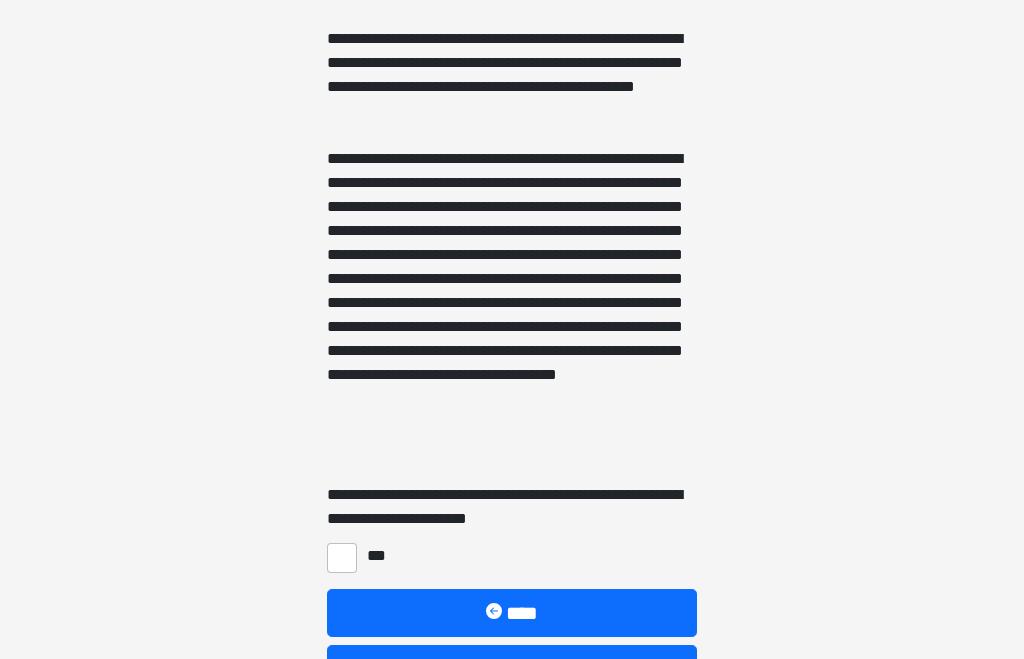 click on "***" at bounding box center (342, 558) 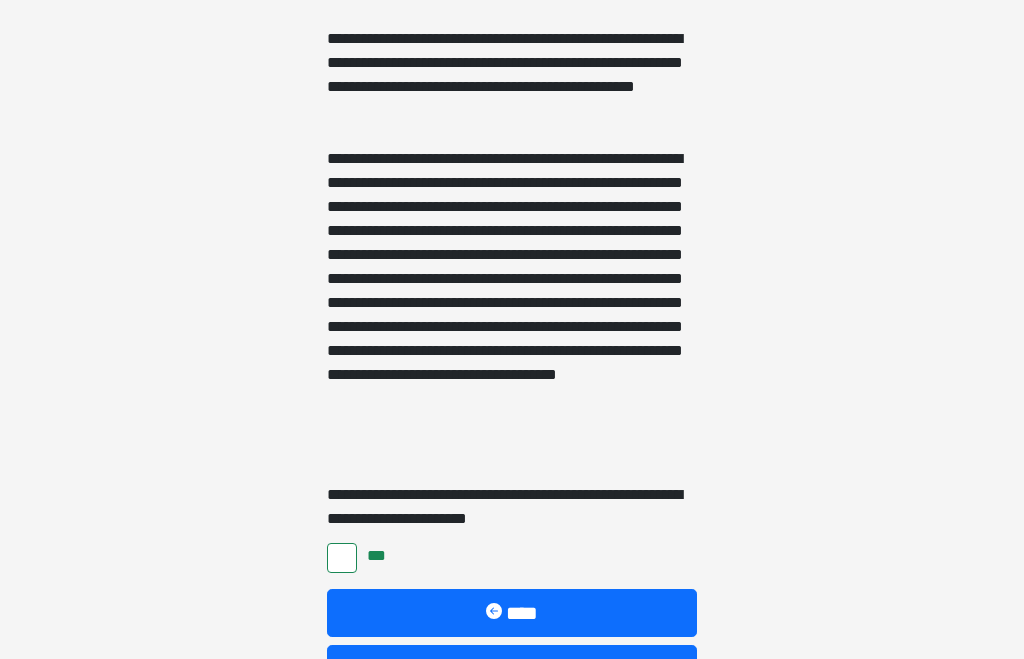 click on "****" at bounding box center [512, 669] 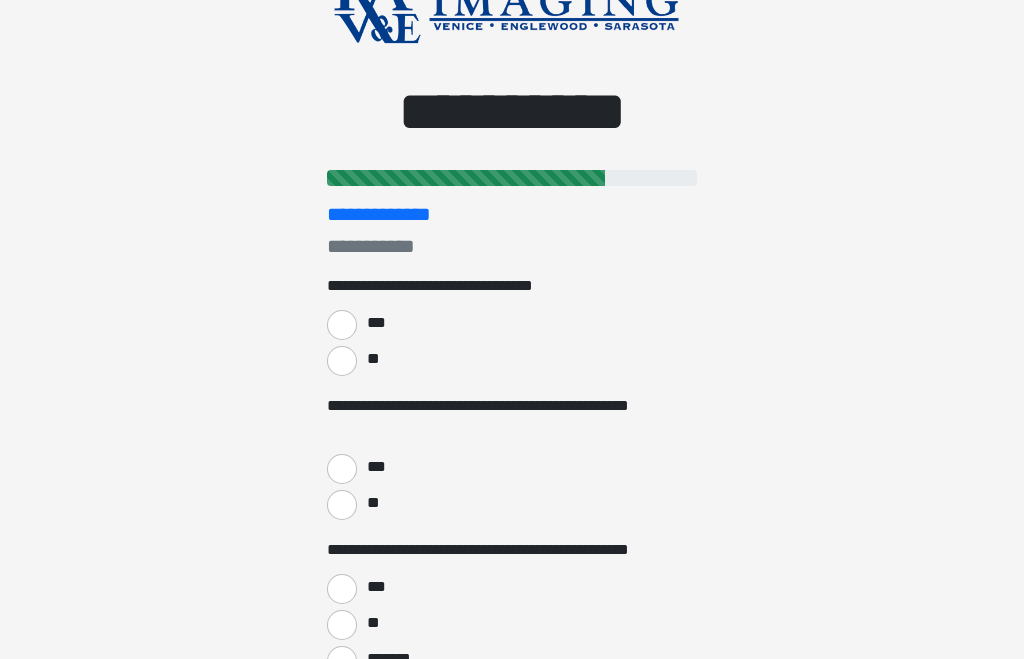 scroll, scrollTop: 0, scrollLeft: 0, axis: both 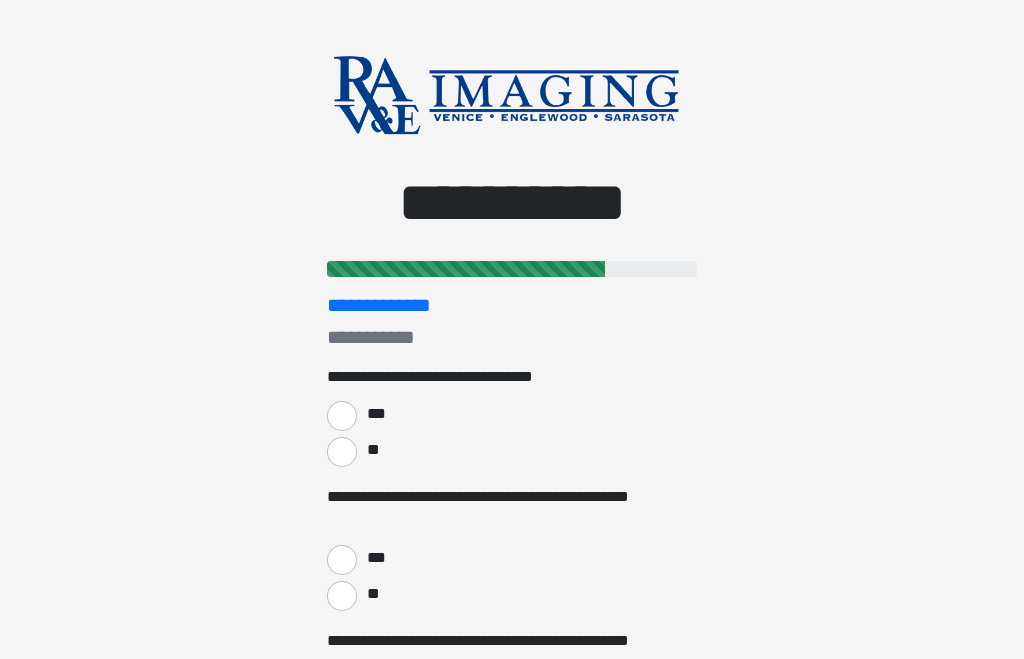 click on "***" at bounding box center (342, 416) 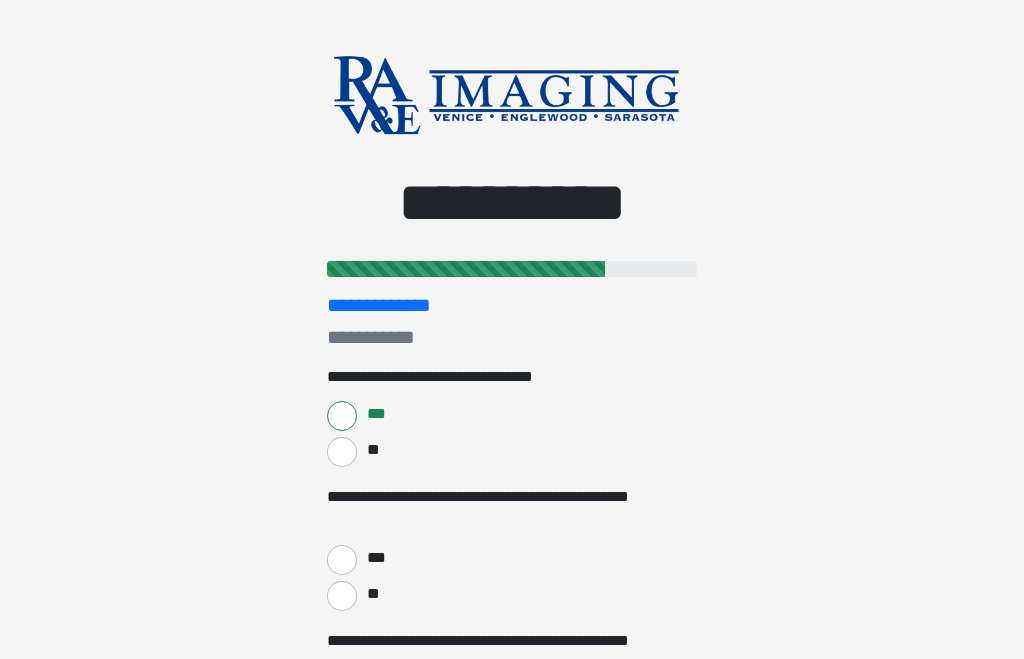 click on "***" at bounding box center (342, 560) 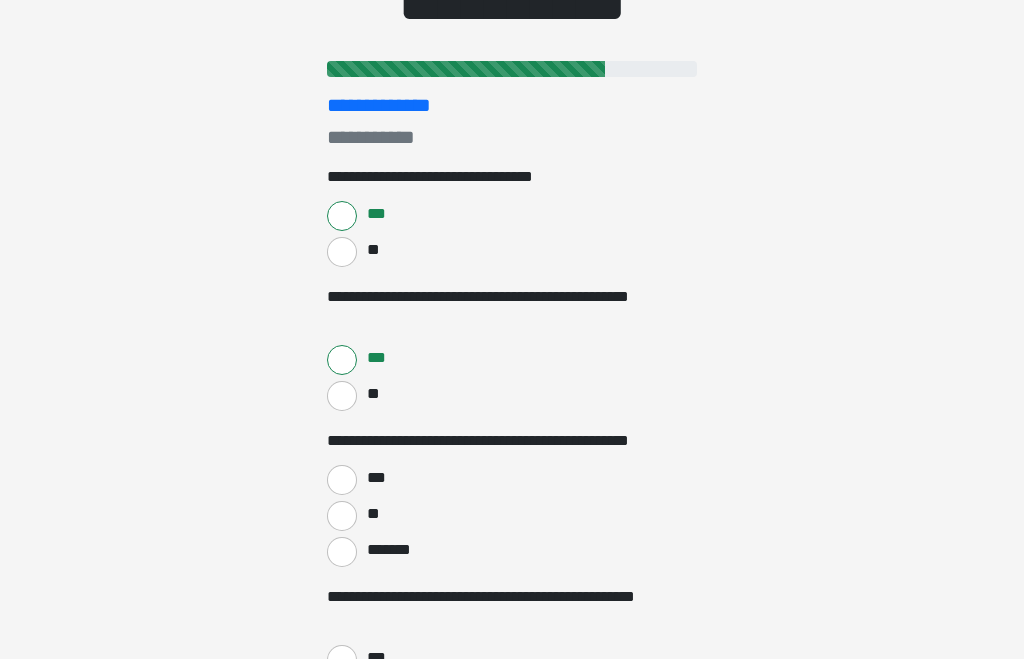 scroll, scrollTop: 201, scrollLeft: 0, axis: vertical 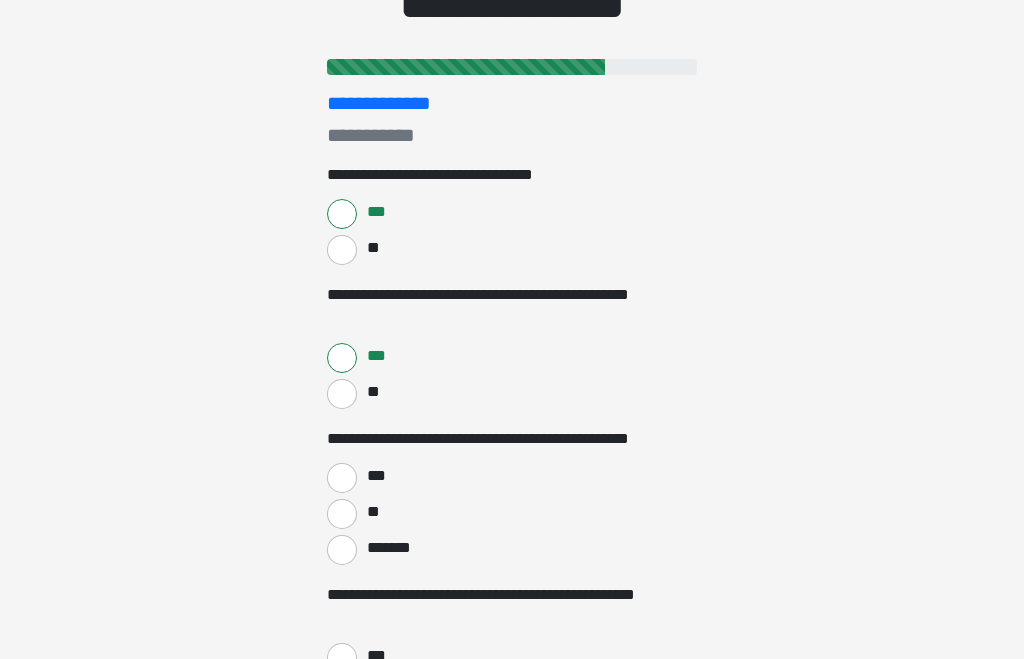 click on "*******" at bounding box center (342, 551) 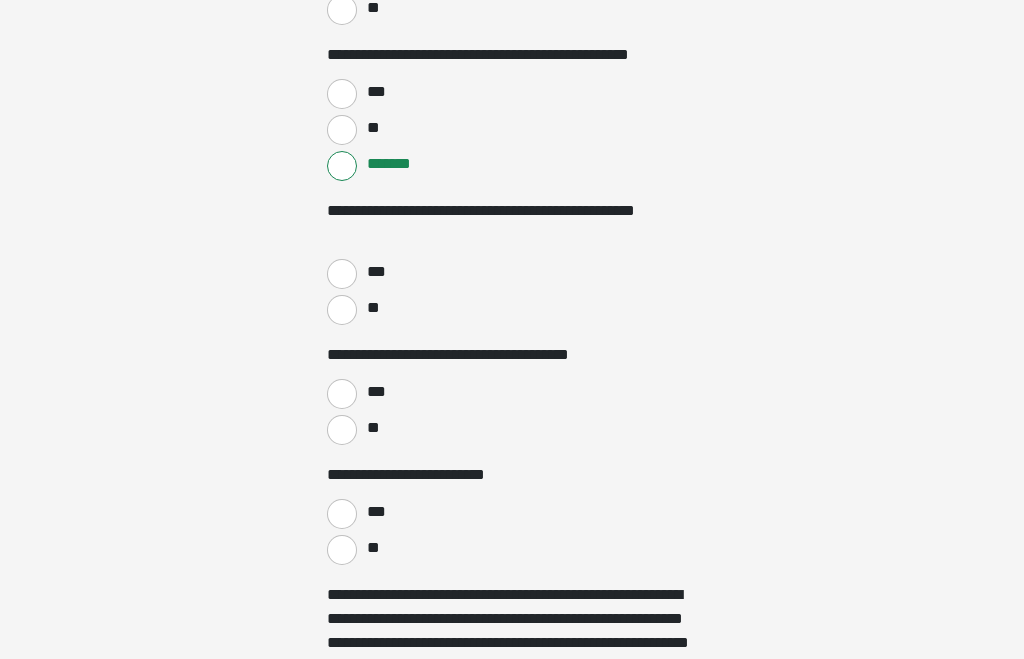 scroll, scrollTop: 586, scrollLeft: 0, axis: vertical 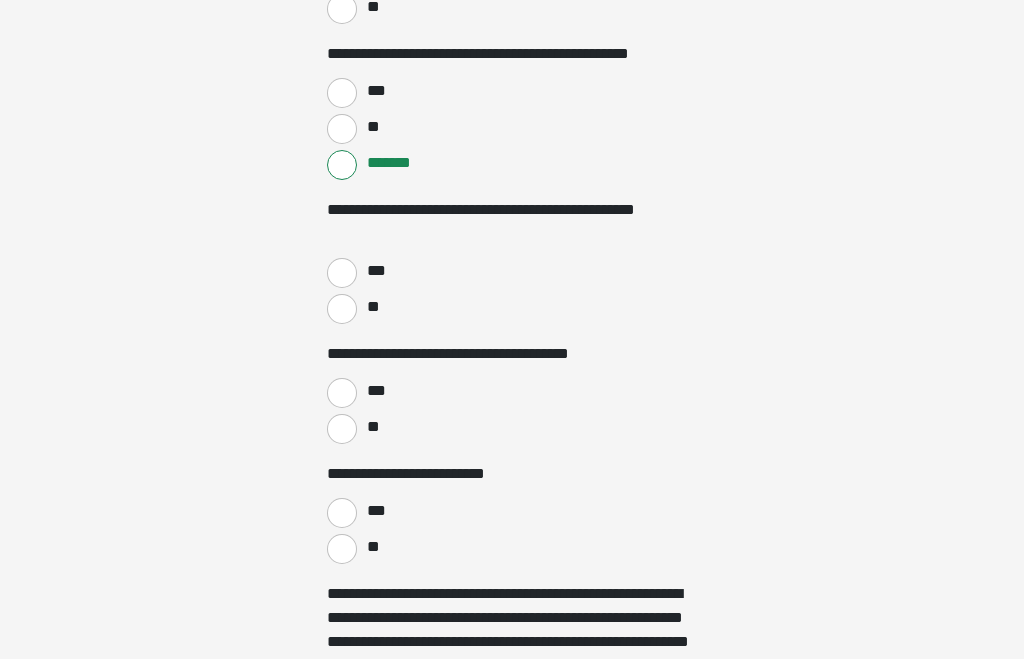 click on "***" at bounding box center (342, 274) 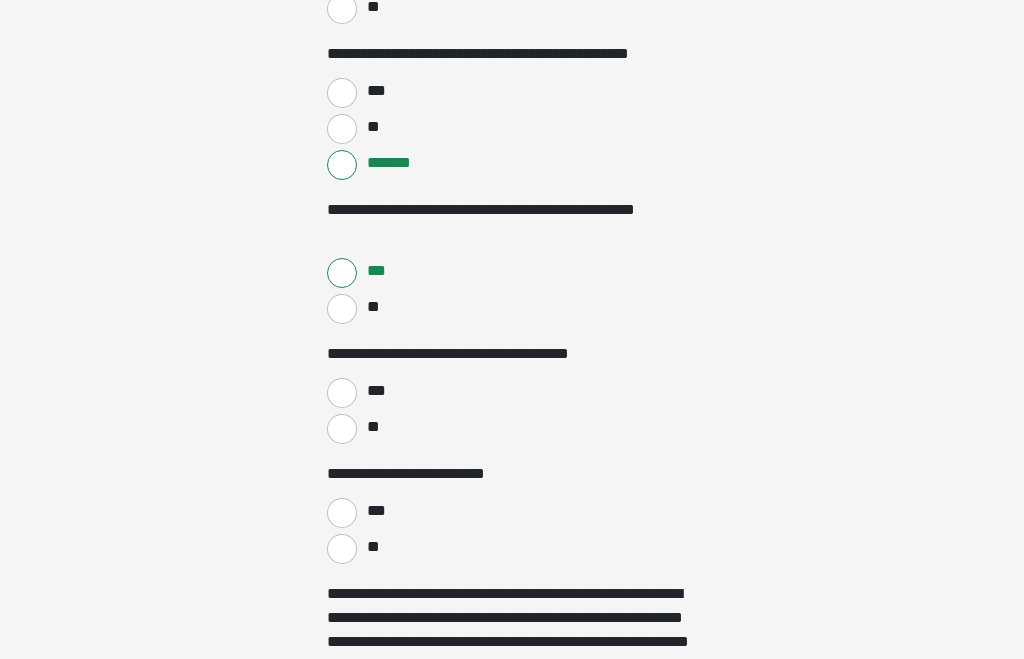click on "**" at bounding box center [342, 429] 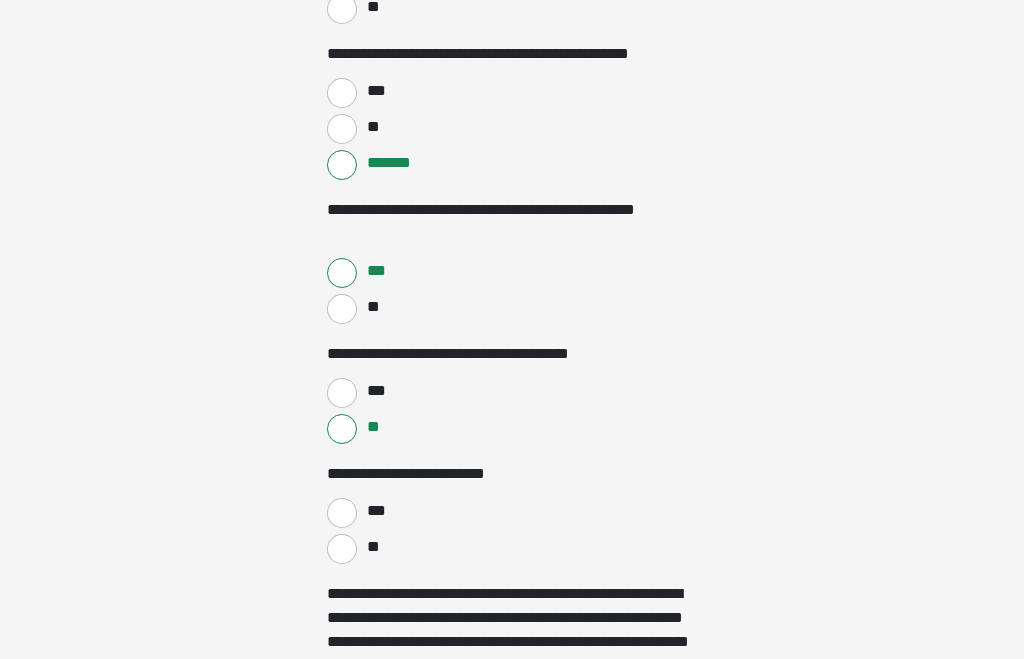 click on "**" at bounding box center [342, 549] 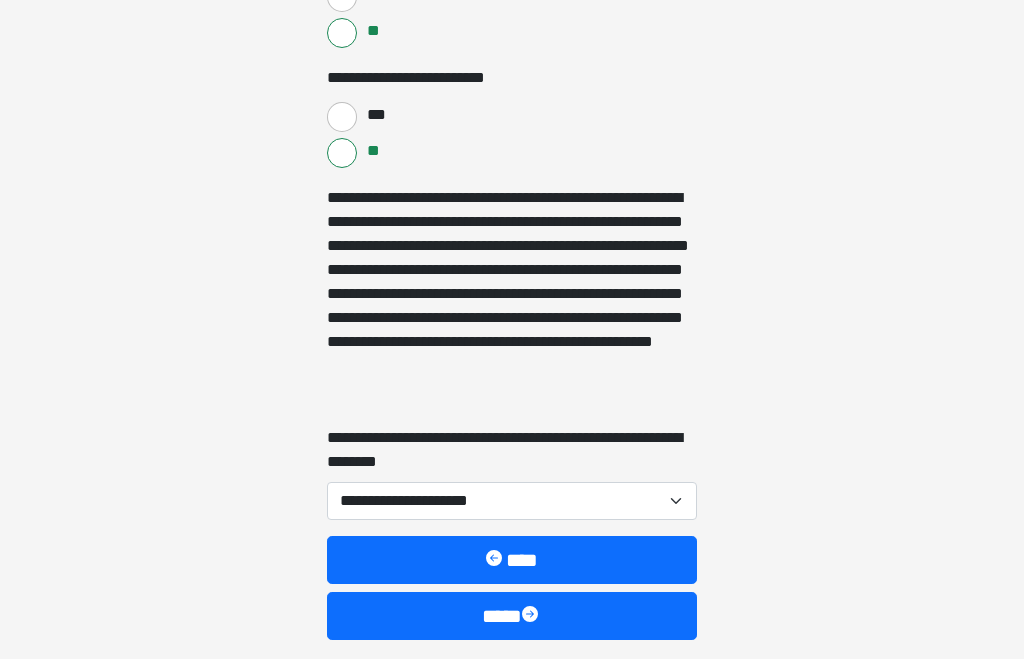 scroll, scrollTop: 983, scrollLeft: 0, axis: vertical 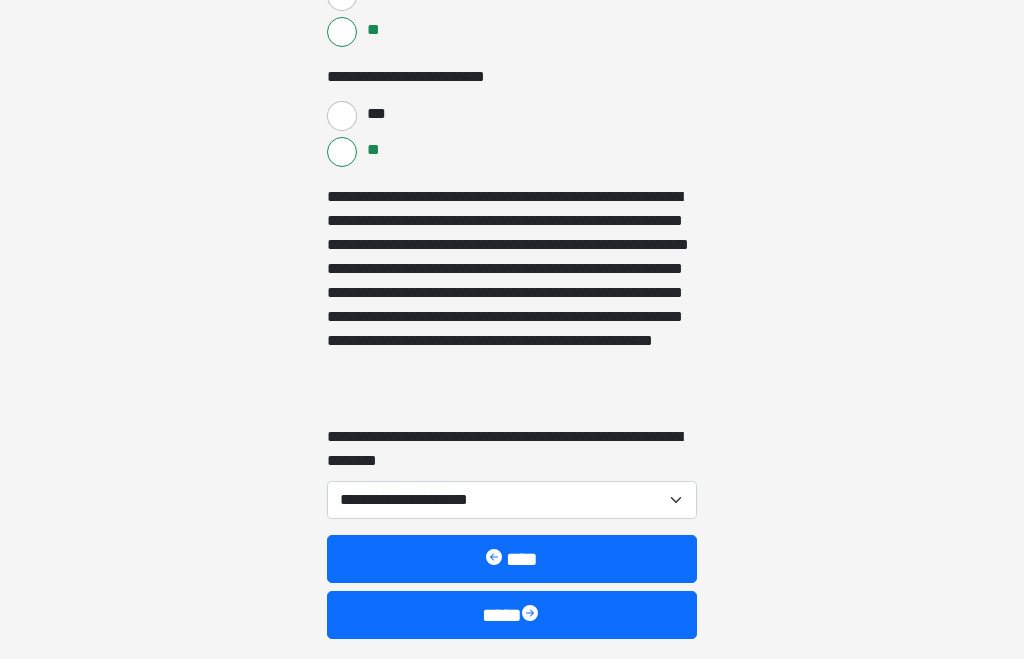 click on "**********" at bounding box center [512, 501] 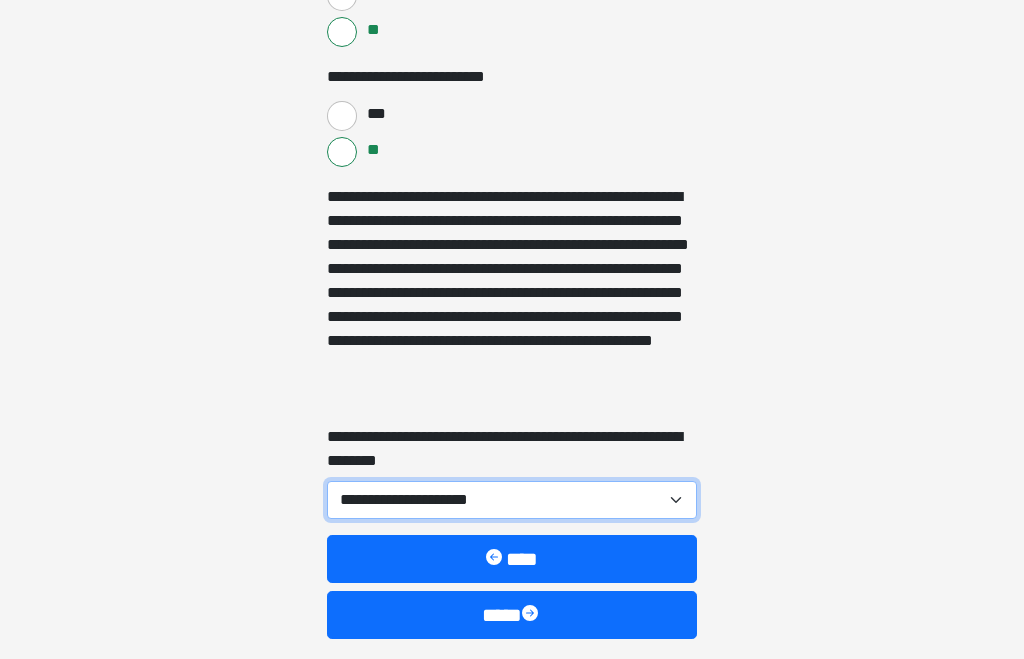 scroll, scrollTop: 984, scrollLeft: 0, axis: vertical 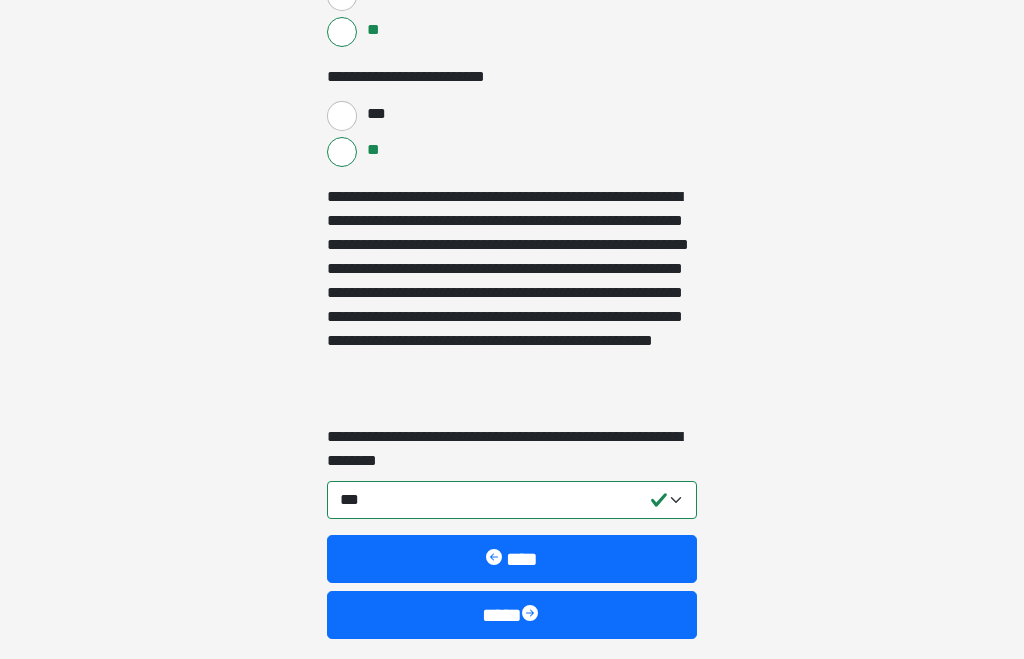 click at bounding box center [532, 615] 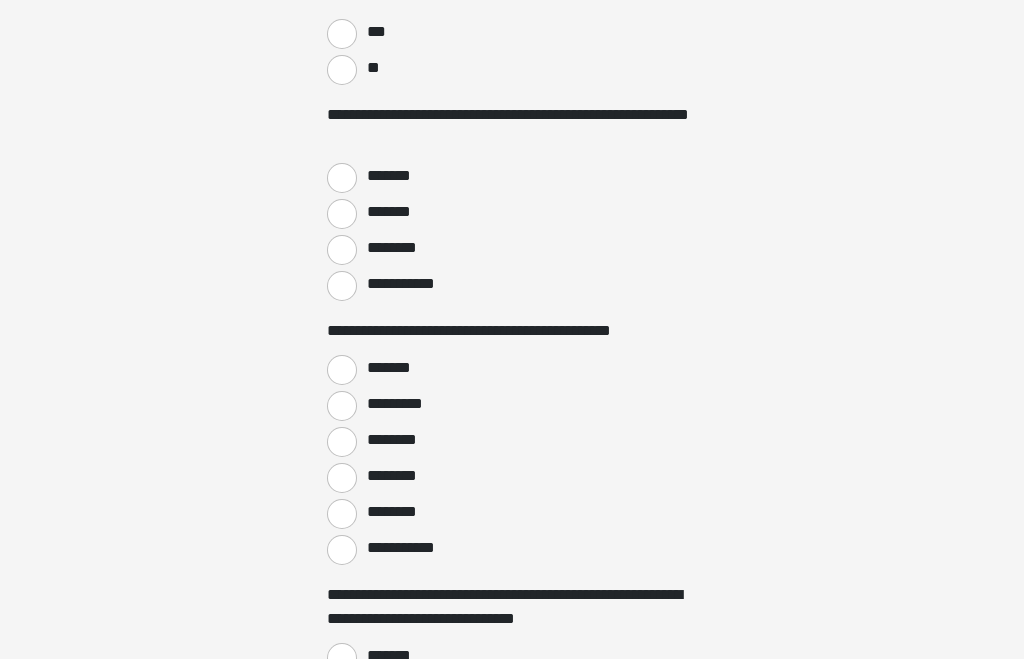 scroll, scrollTop: 0, scrollLeft: 0, axis: both 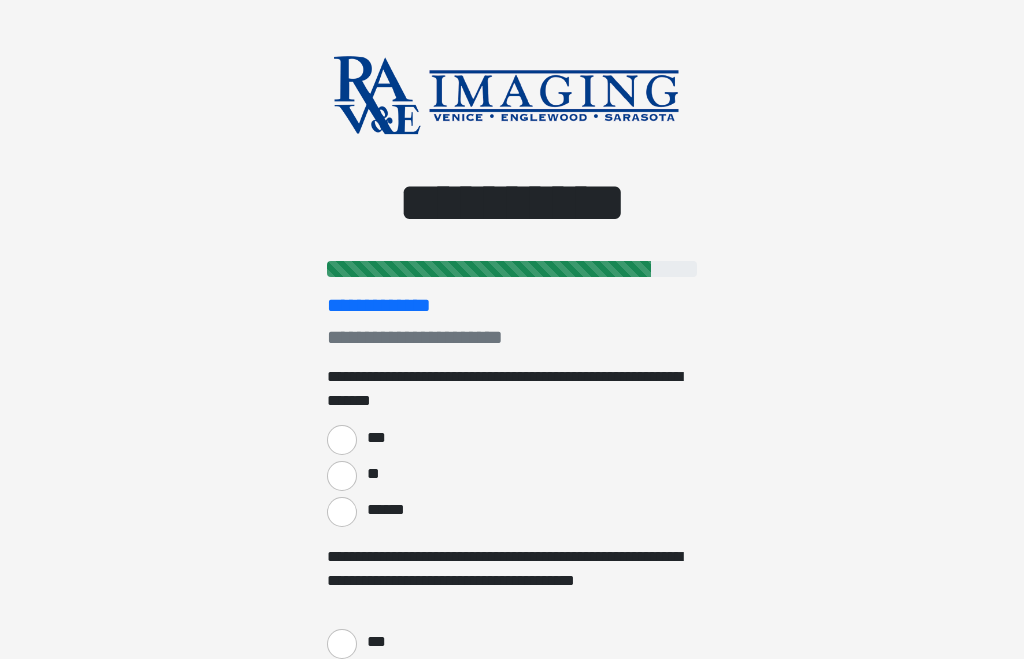 click on "***" at bounding box center [342, 440] 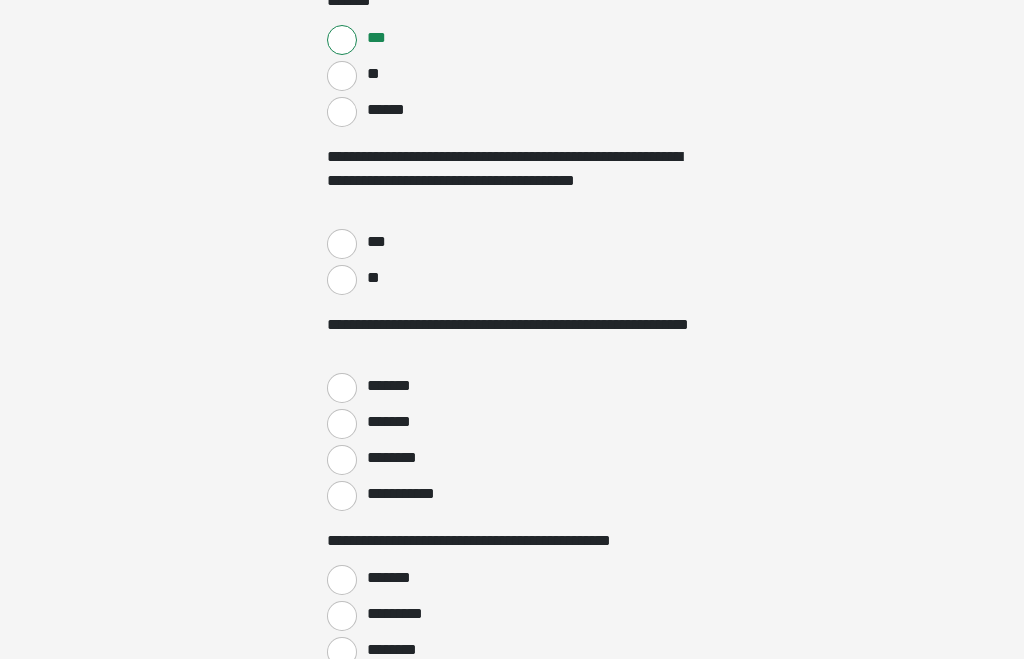 scroll, scrollTop: 400, scrollLeft: 0, axis: vertical 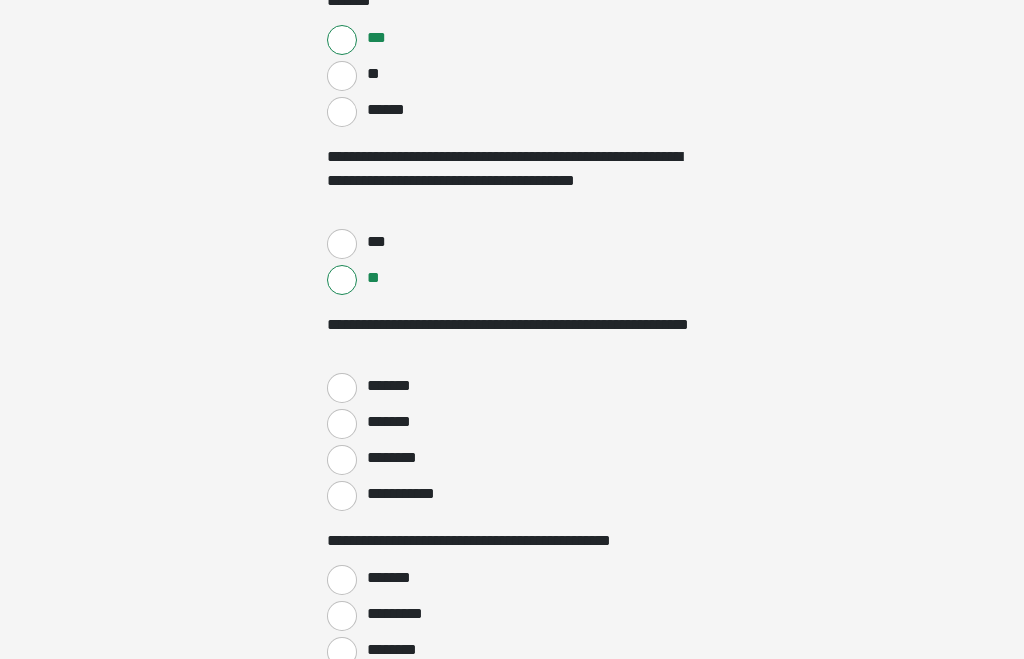 click on "********" at bounding box center (342, 460) 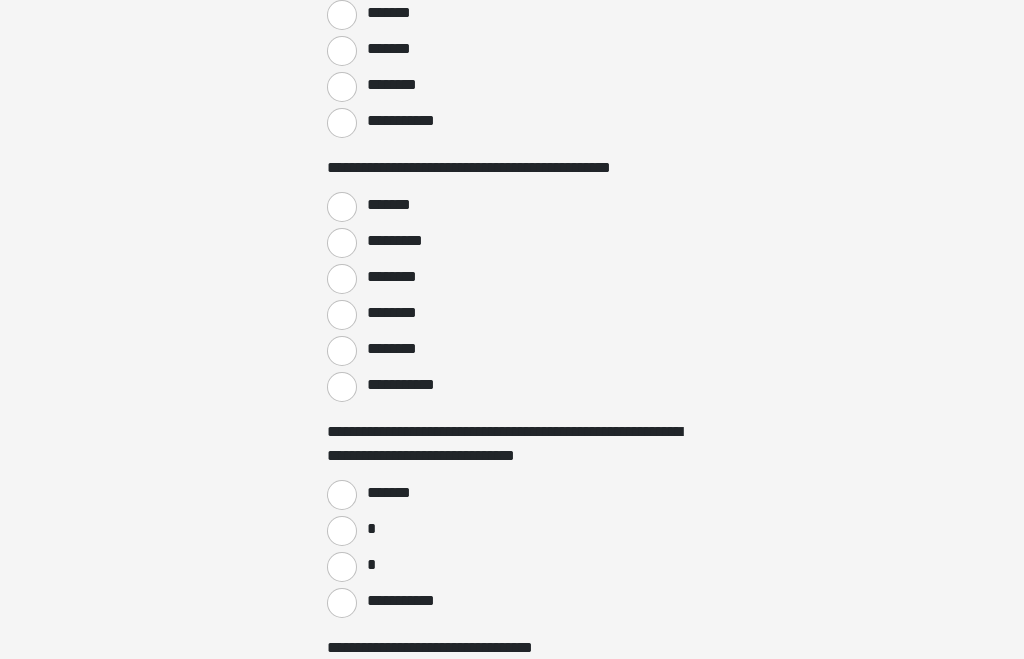 scroll, scrollTop: 773, scrollLeft: 0, axis: vertical 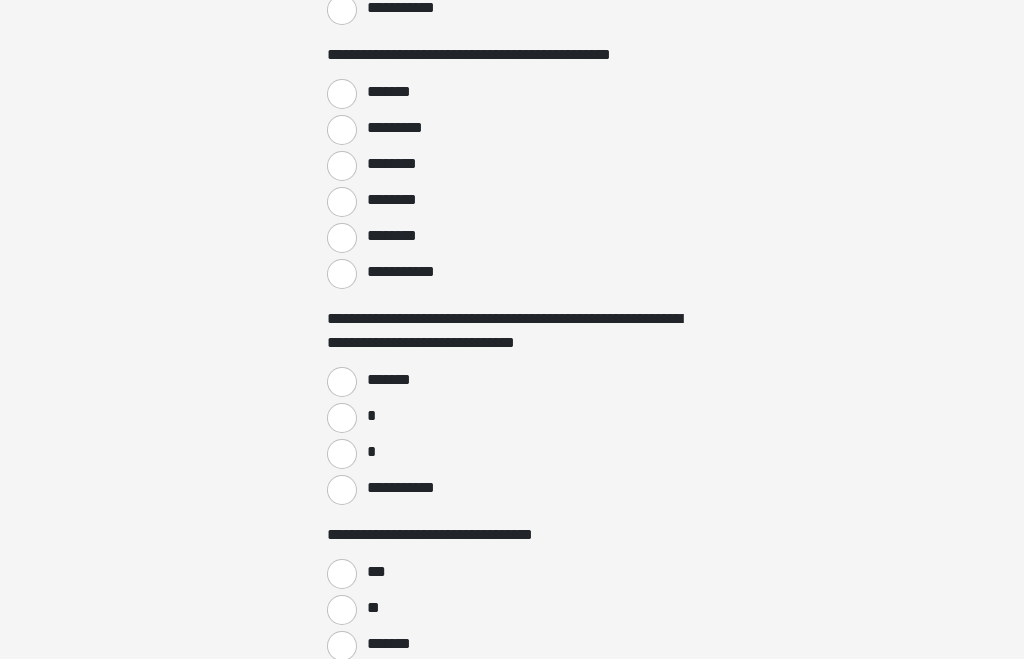 click on "*" at bounding box center [342, 419] 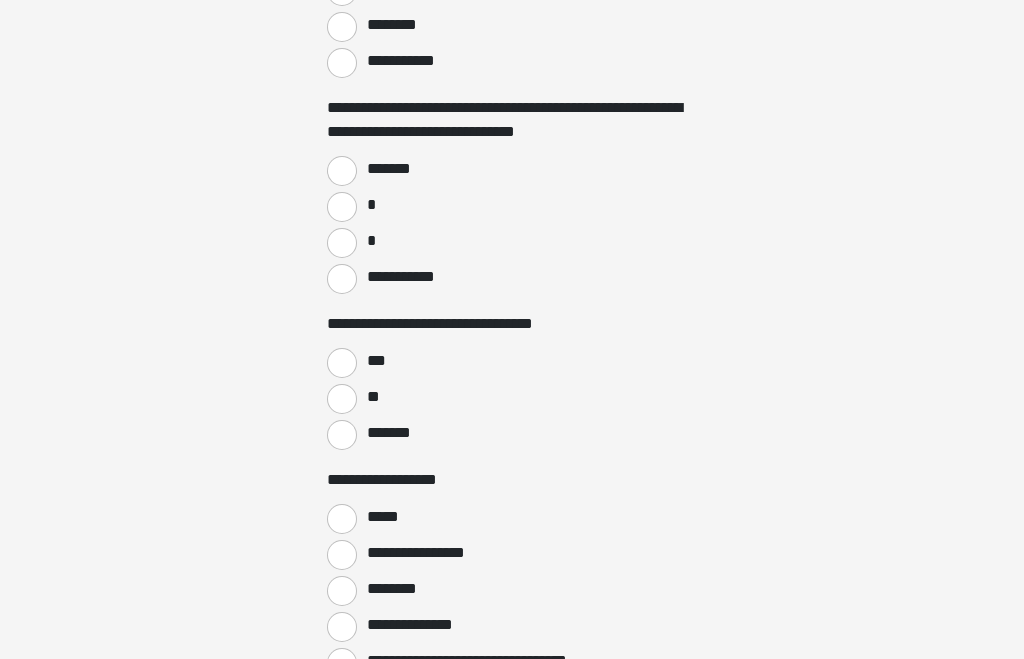 scroll, scrollTop: 1109, scrollLeft: 0, axis: vertical 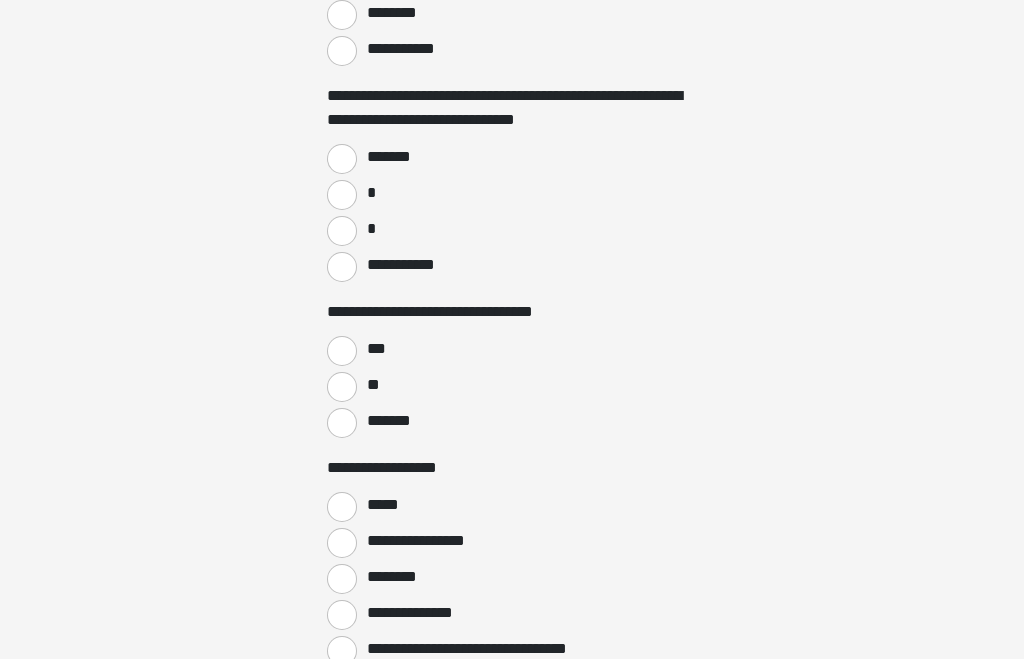click on "***" at bounding box center [342, 351] 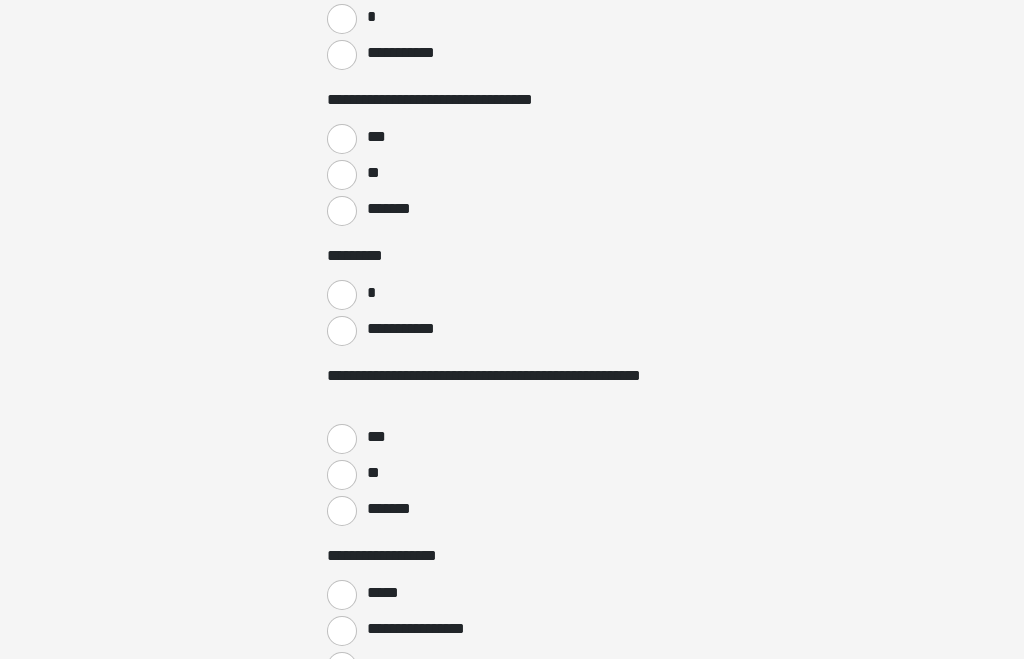 scroll, scrollTop: 1323, scrollLeft: 0, axis: vertical 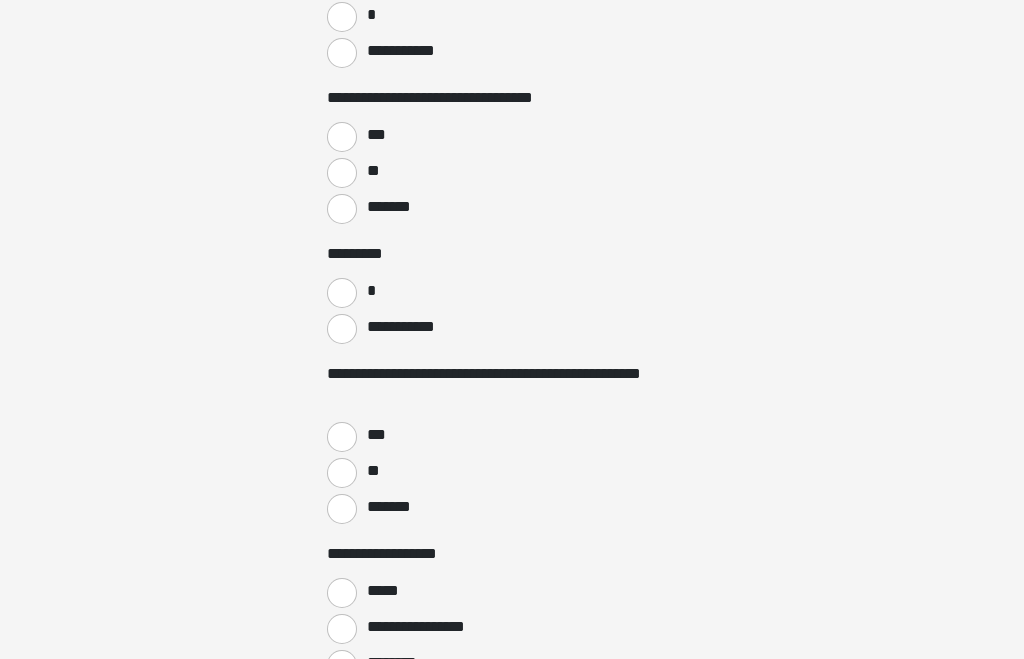 click on "*" at bounding box center (342, 293) 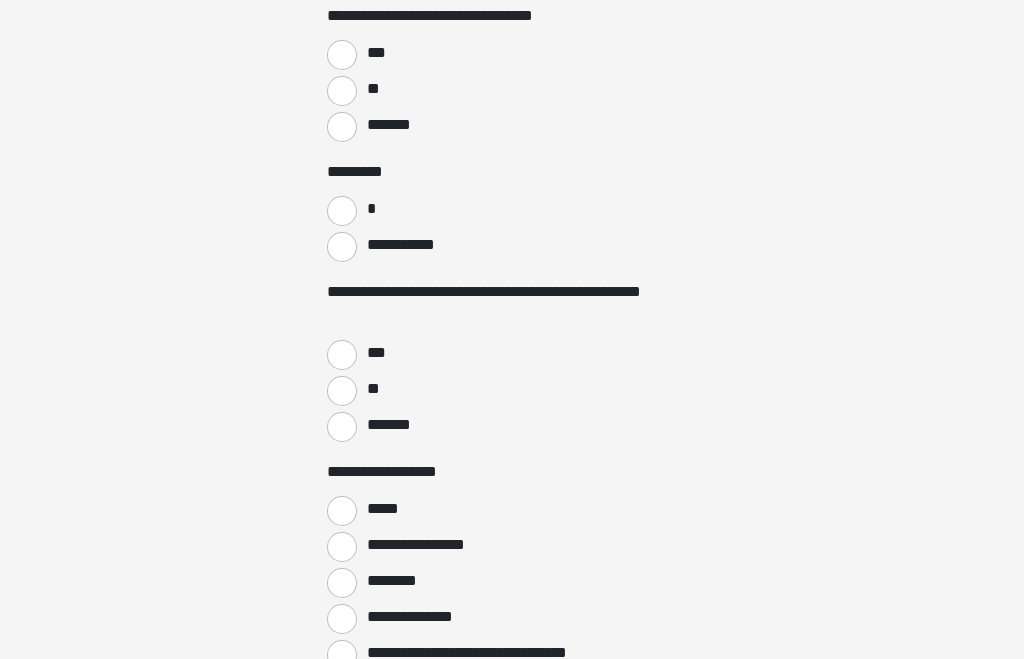 scroll, scrollTop: 1417, scrollLeft: 0, axis: vertical 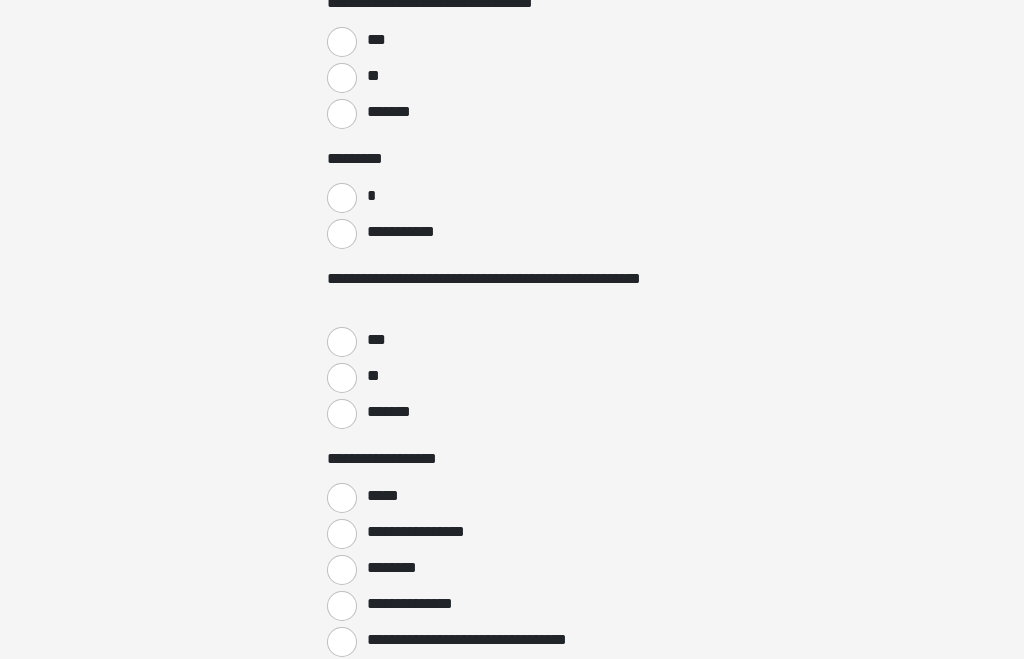 click on "**" at bounding box center (342, 379) 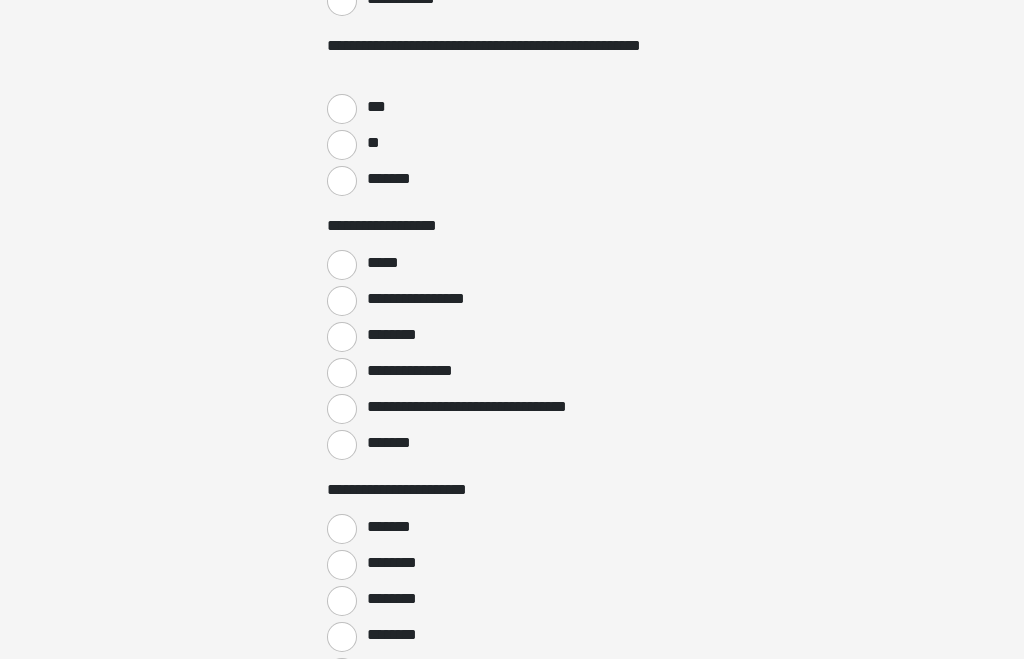 scroll, scrollTop: 1668, scrollLeft: 0, axis: vertical 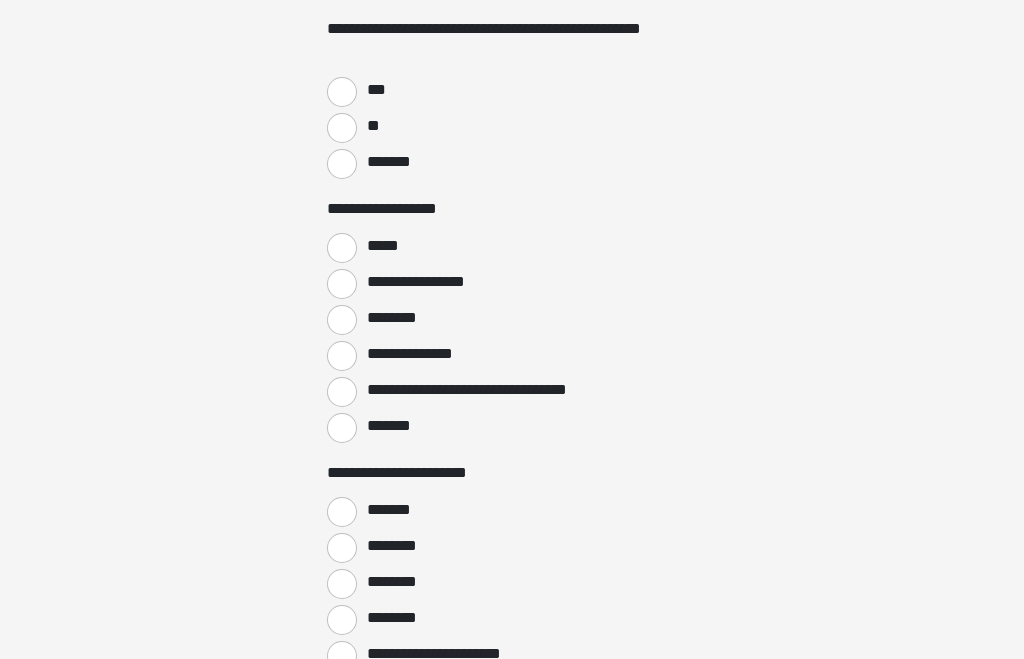 click on "*****" at bounding box center (342, 248) 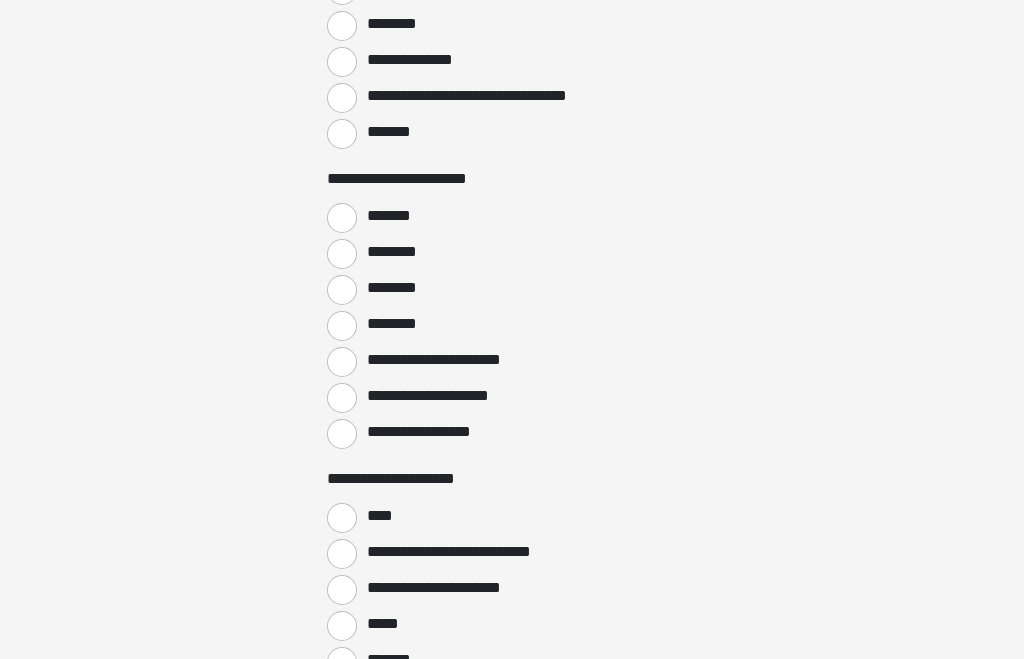 scroll, scrollTop: 1964, scrollLeft: 0, axis: vertical 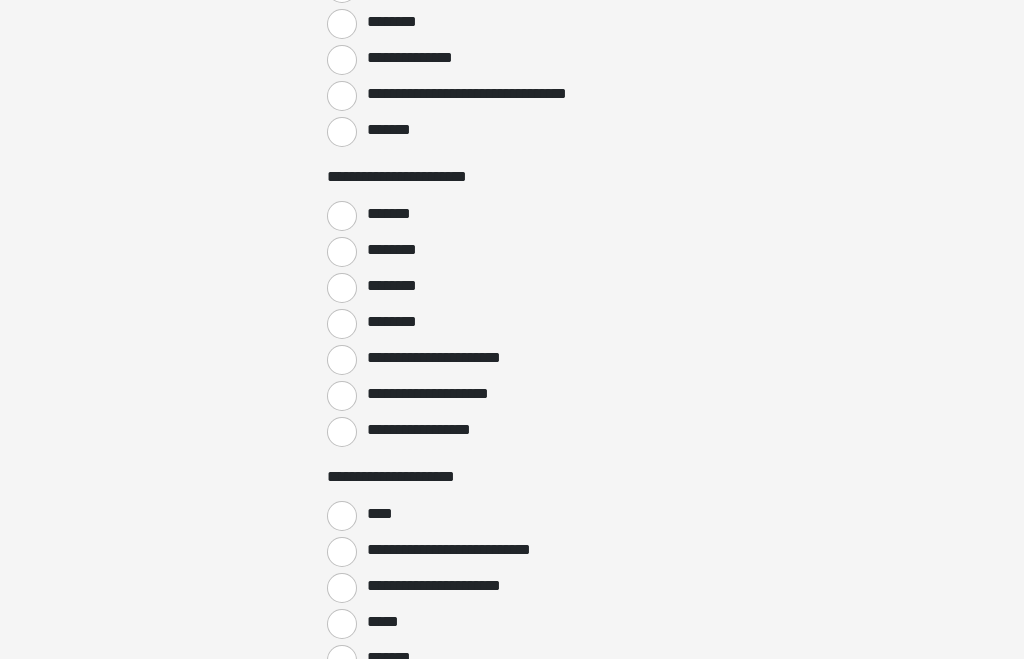 click on "**********" at bounding box center [342, 432] 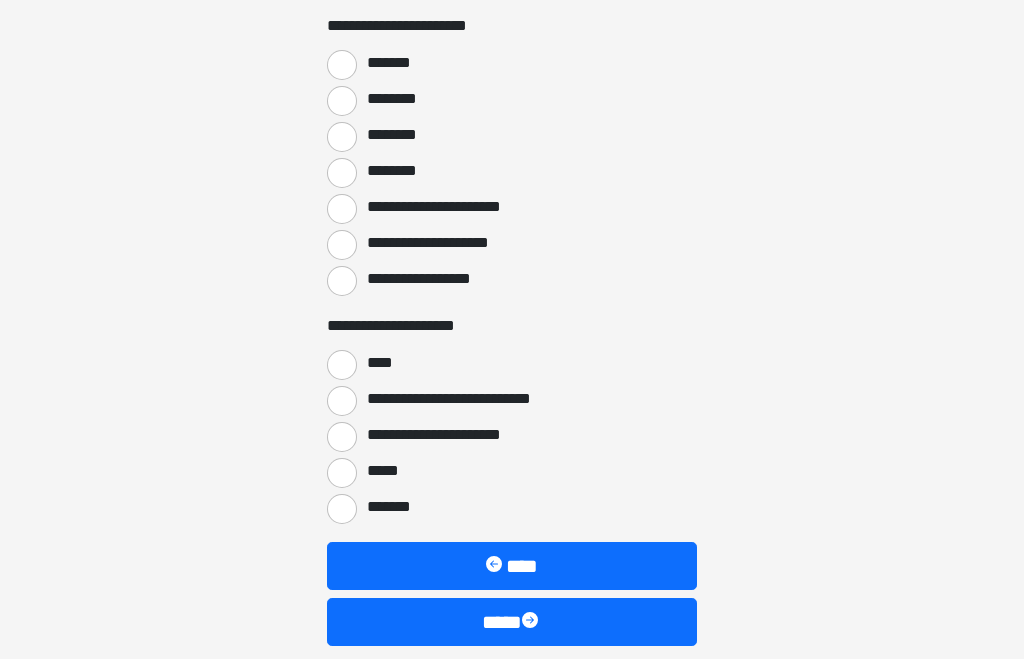 scroll, scrollTop: 2138, scrollLeft: 0, axis: vertical 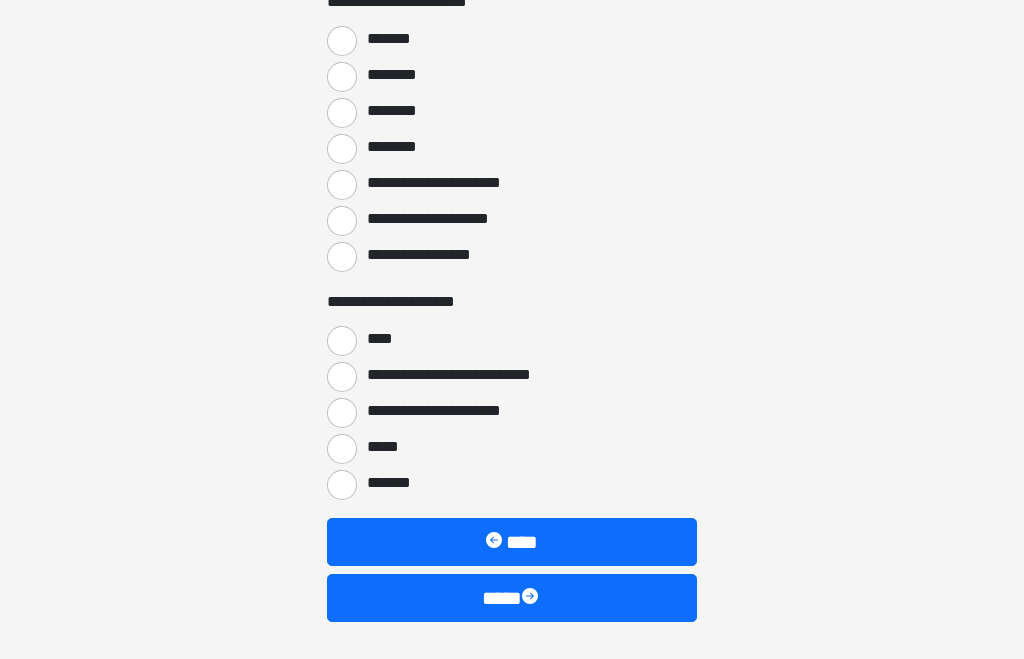 click at bounding box center (532, 599) 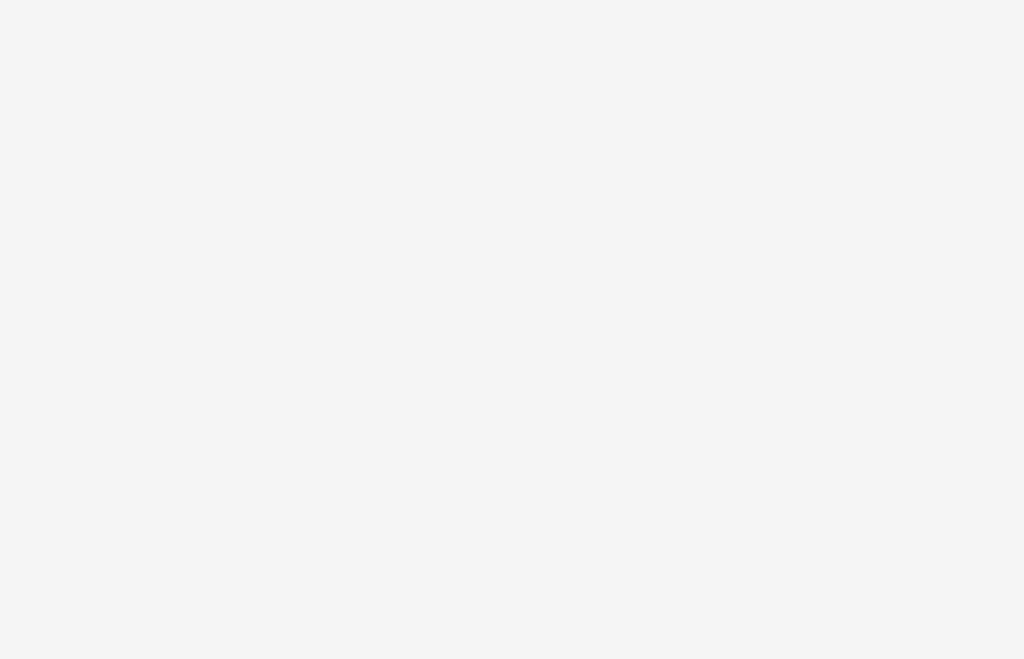 scroll, scrollTop: 20, scrollLeft: 0, axis: vertical 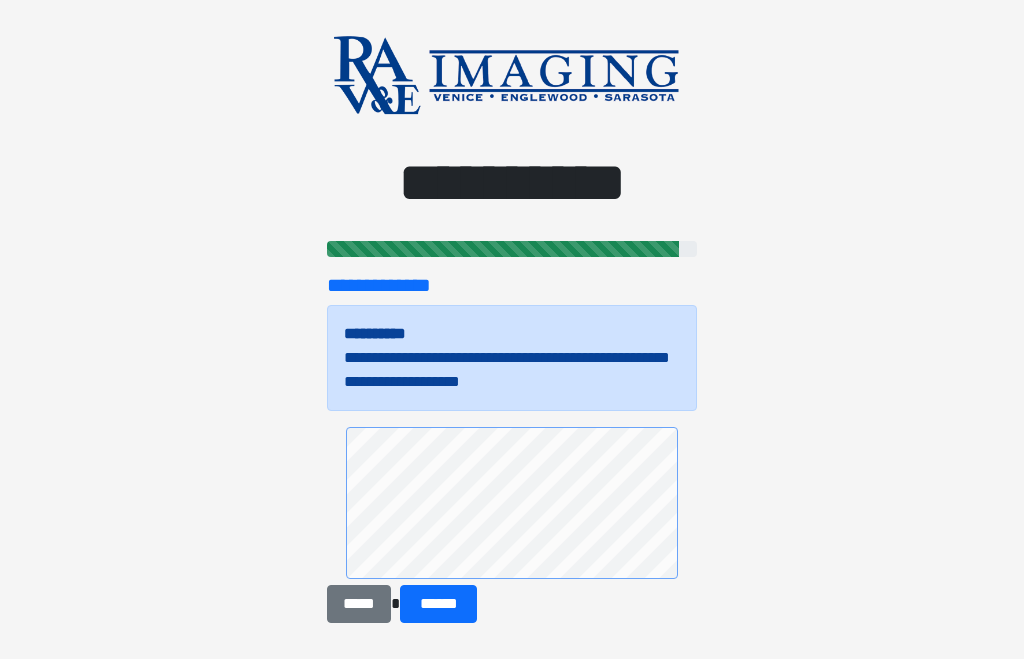 click on "******" at bounding box center [438, 604] 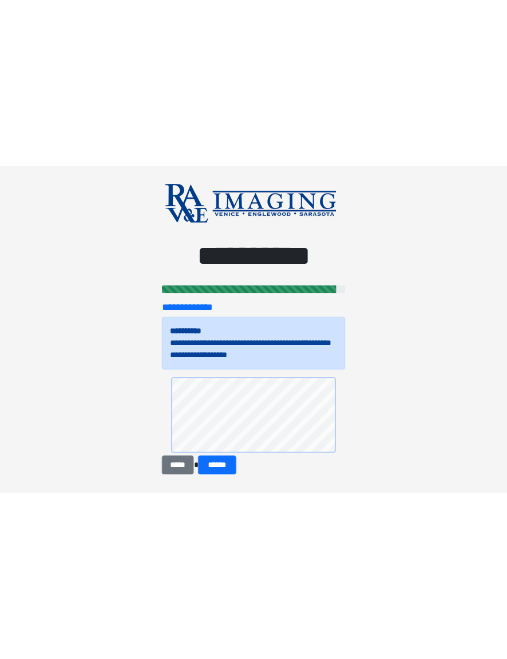 scroll, scrollTop: 0, scrollLeft: 0, axis: both 